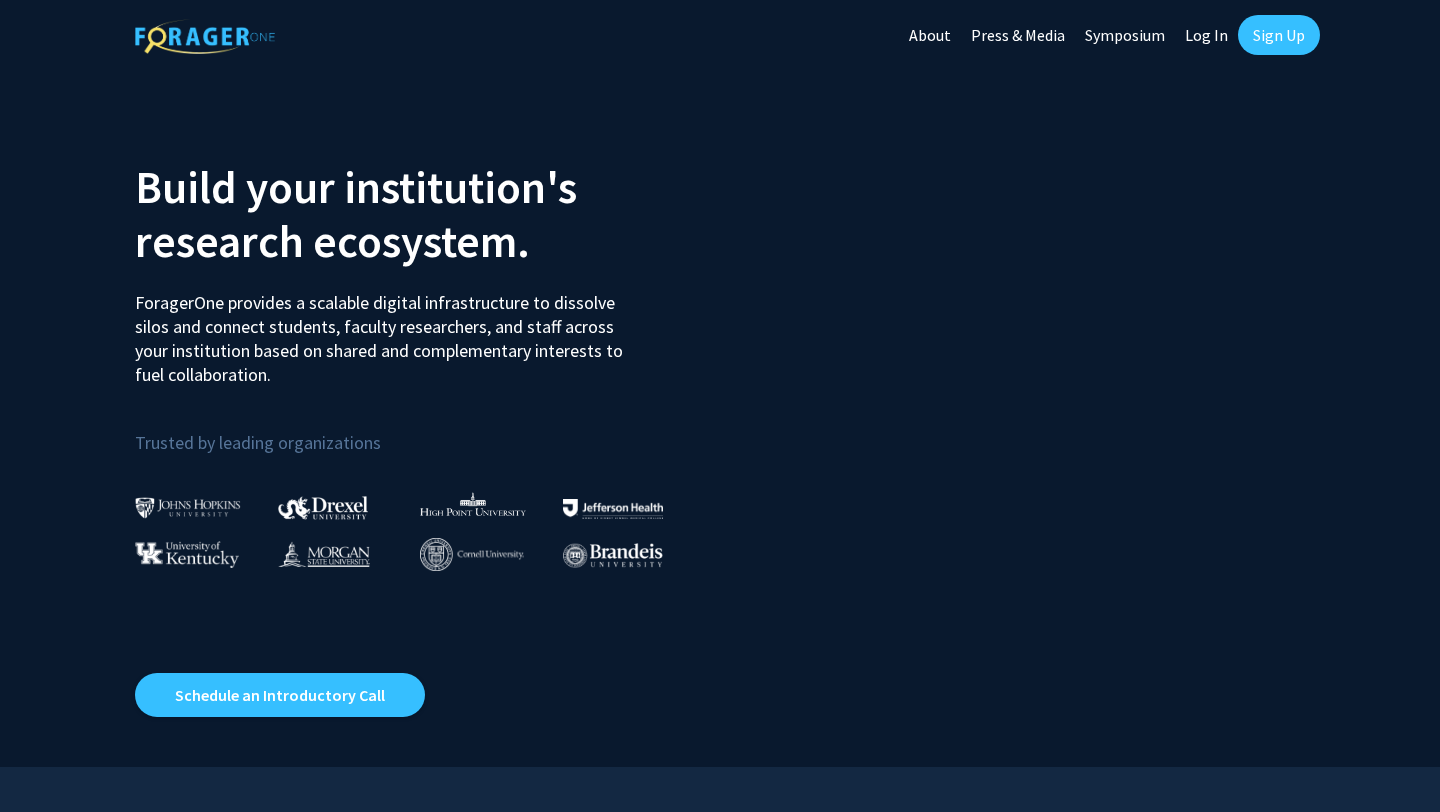 scroll, scrollTop: 0, scrollLeft: 0, axis: both 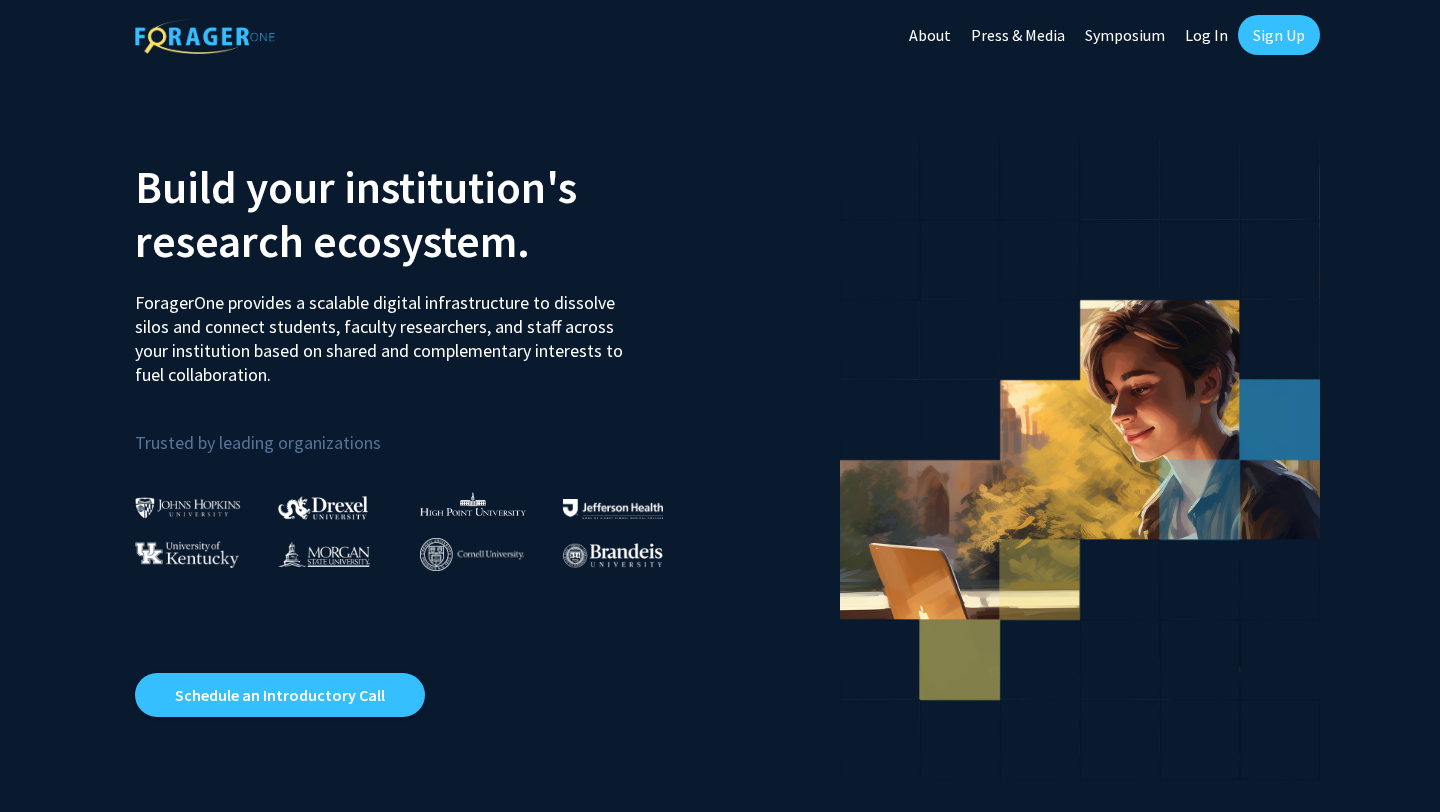 click on "Sign Up" 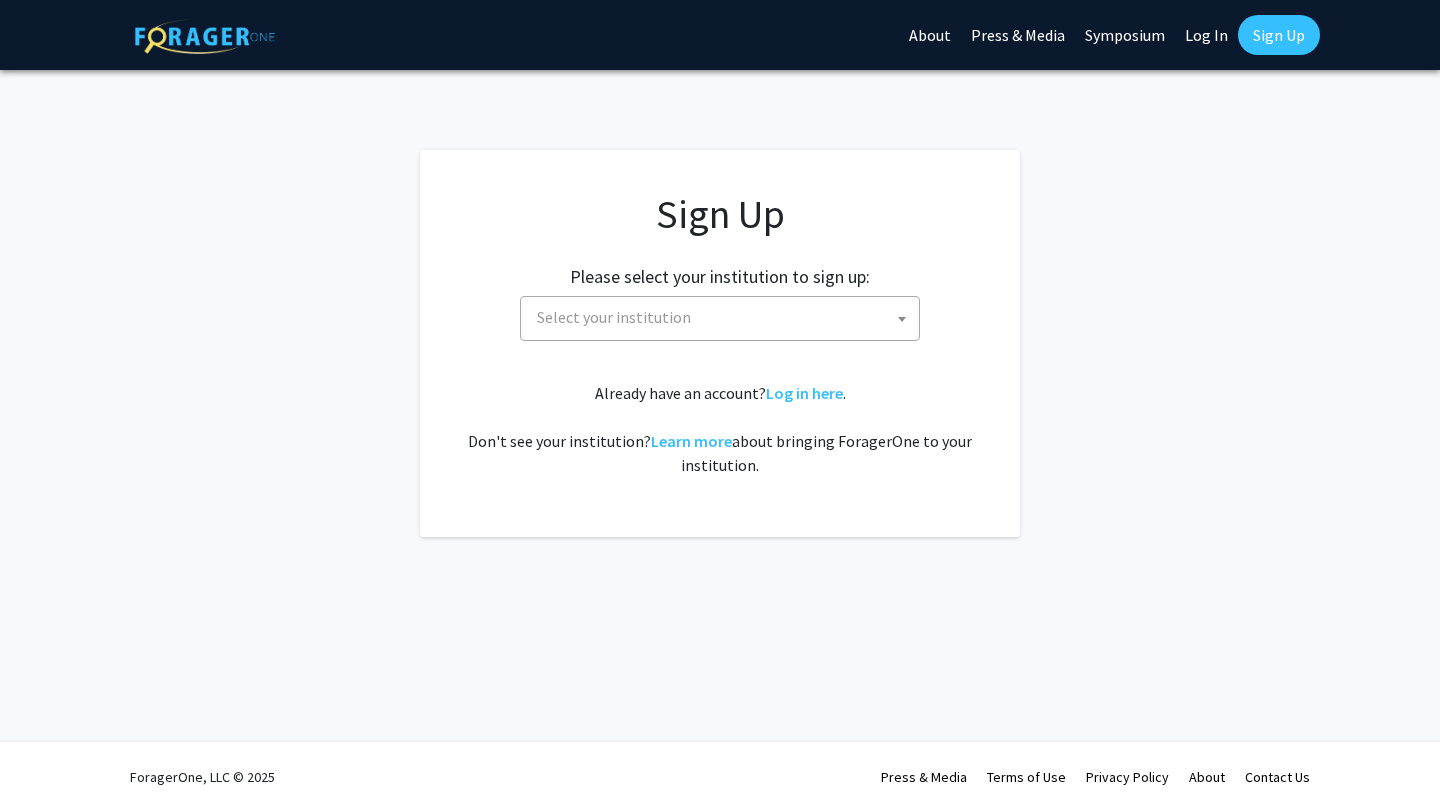 click on "Select your institution" at bounding box center [724, 317] 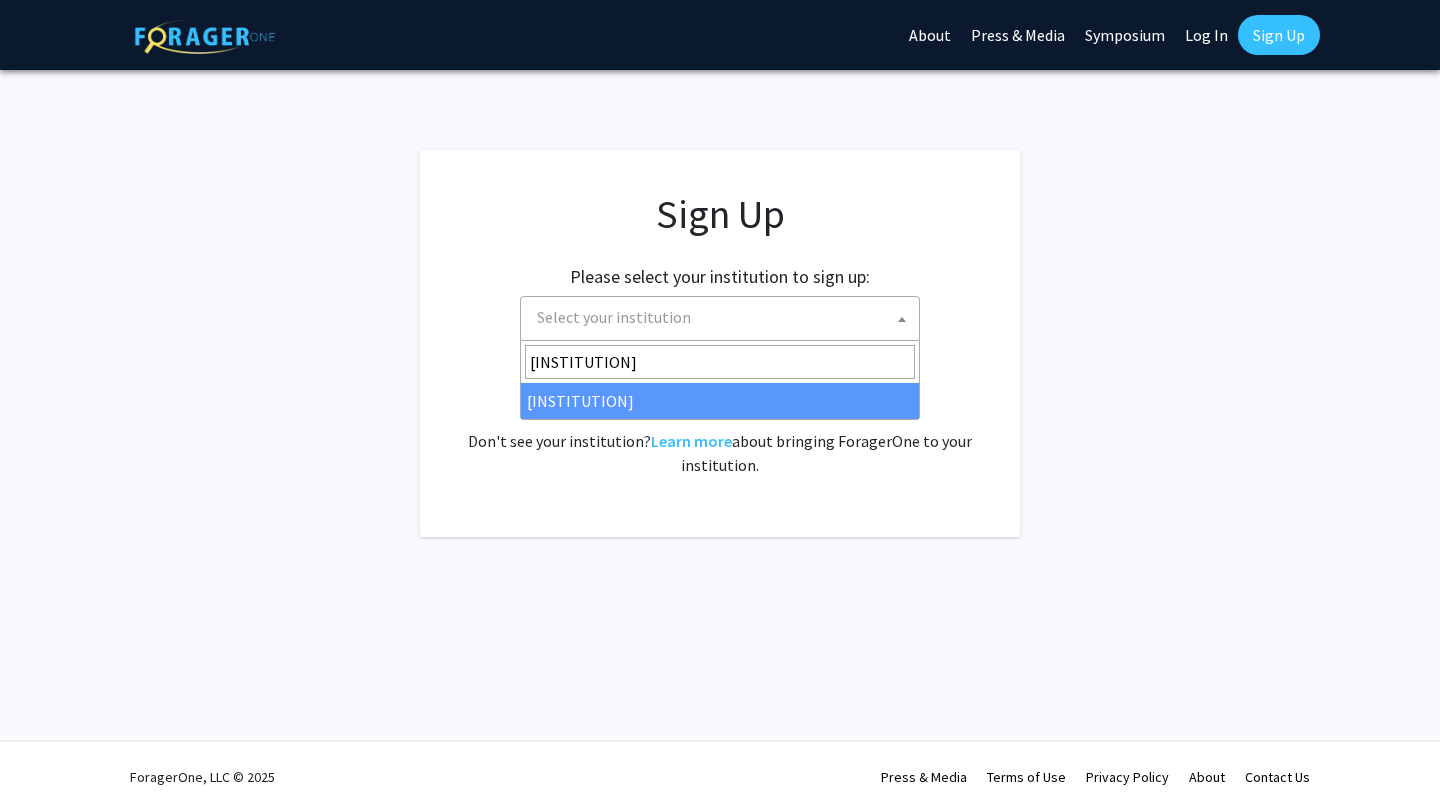 type on "[INSTITUTION]" 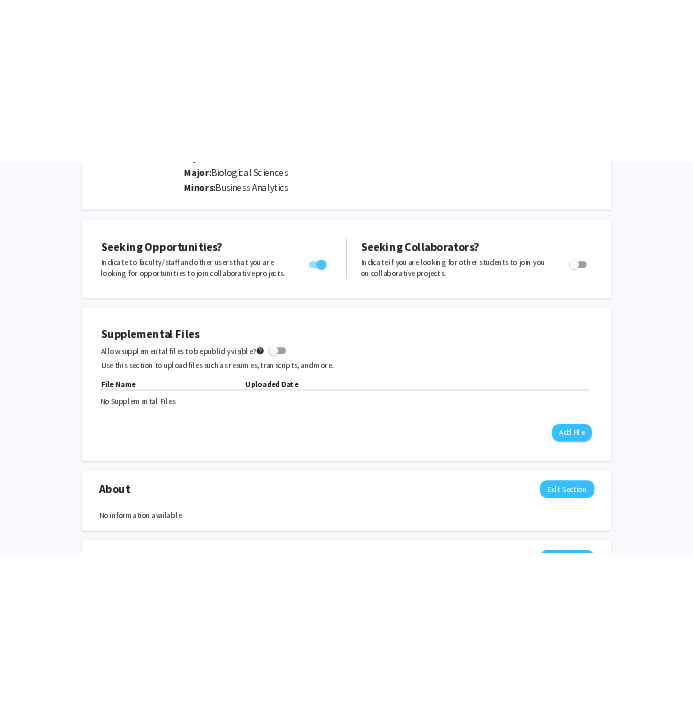 scroll, scrollTop: 284, scrollLeft: 0, axis: vertical 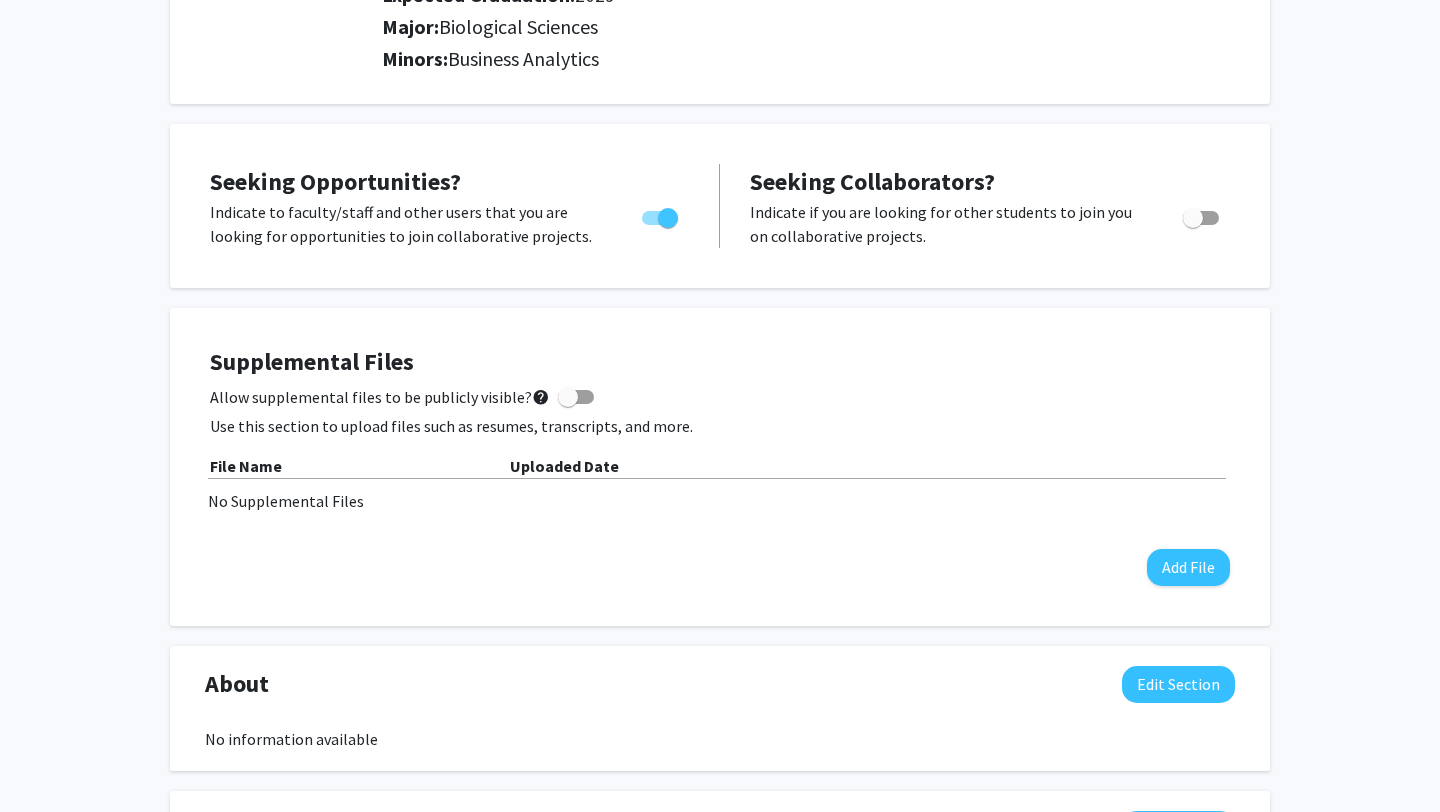 click at bounding box center [568, 397] 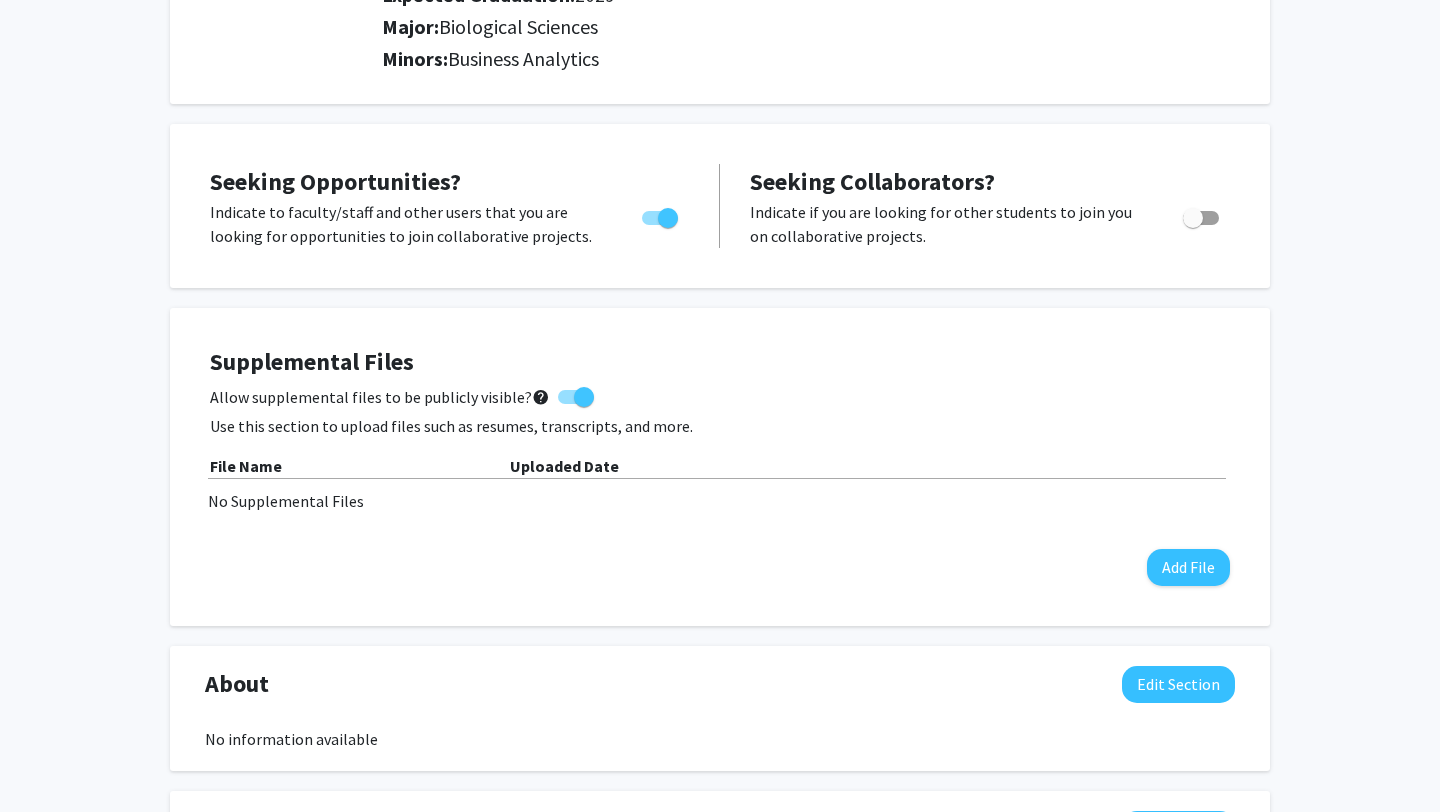 click at bounding box center (584, 397) 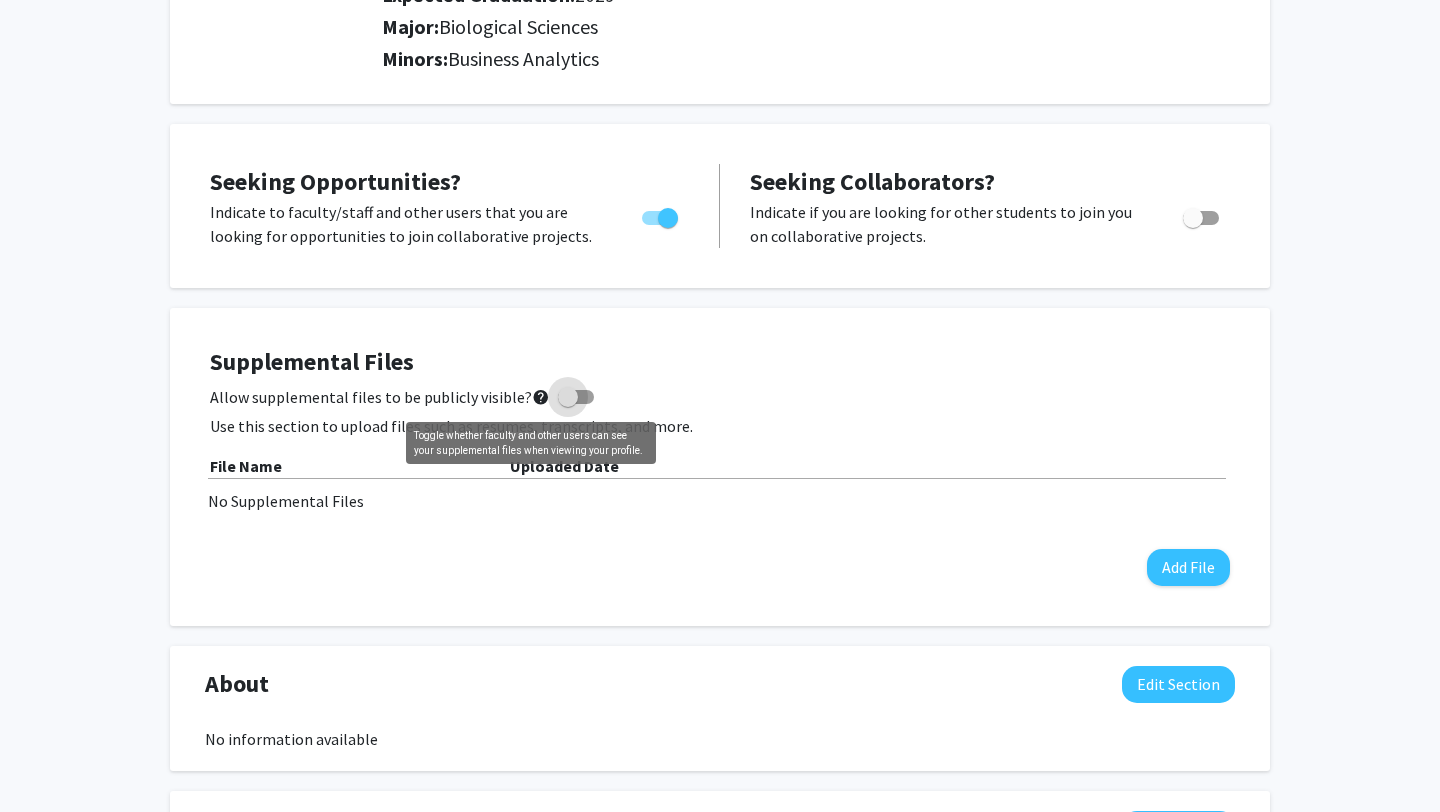click on "help" at bounding box center (541, 397) 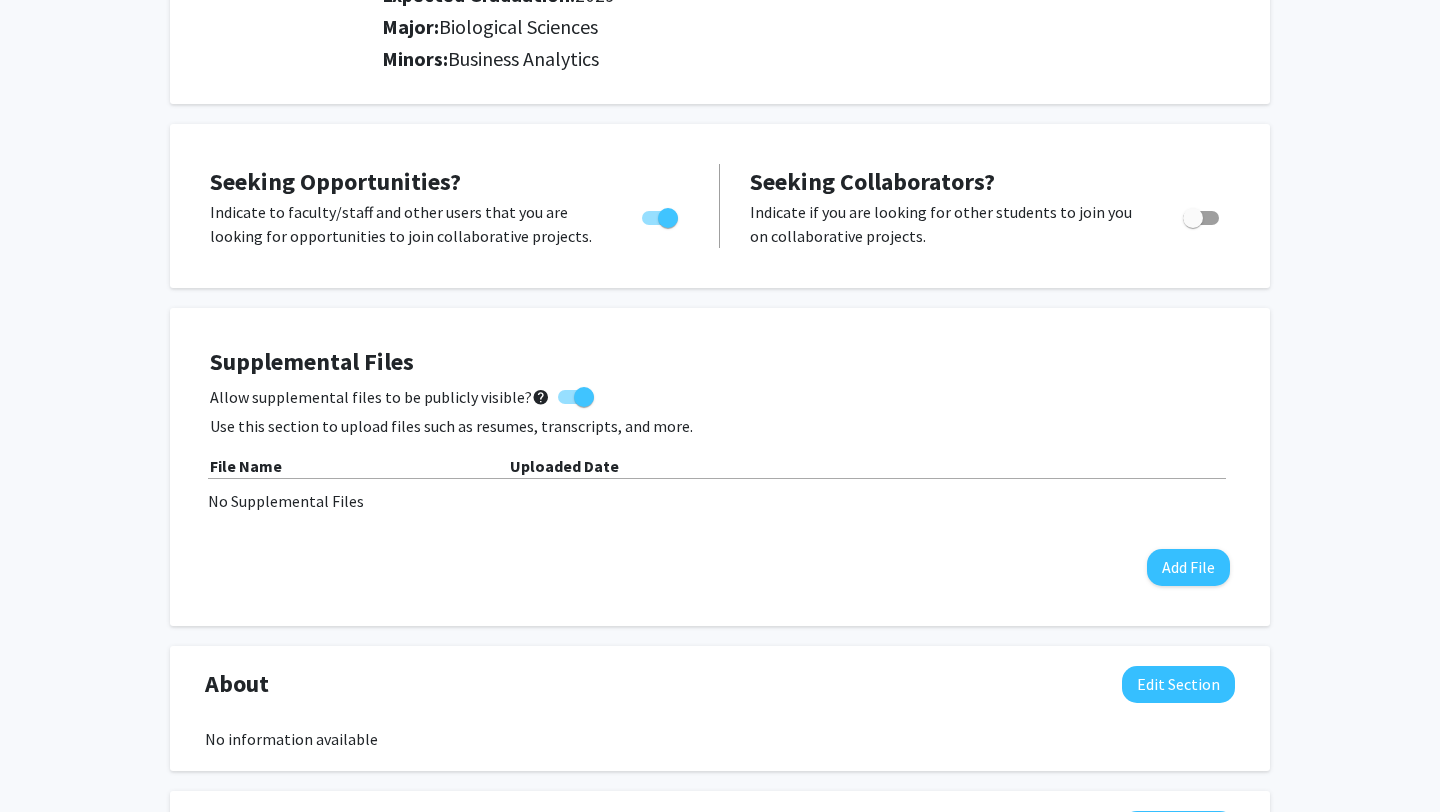 click on "help" at bounding box center [541, 397] 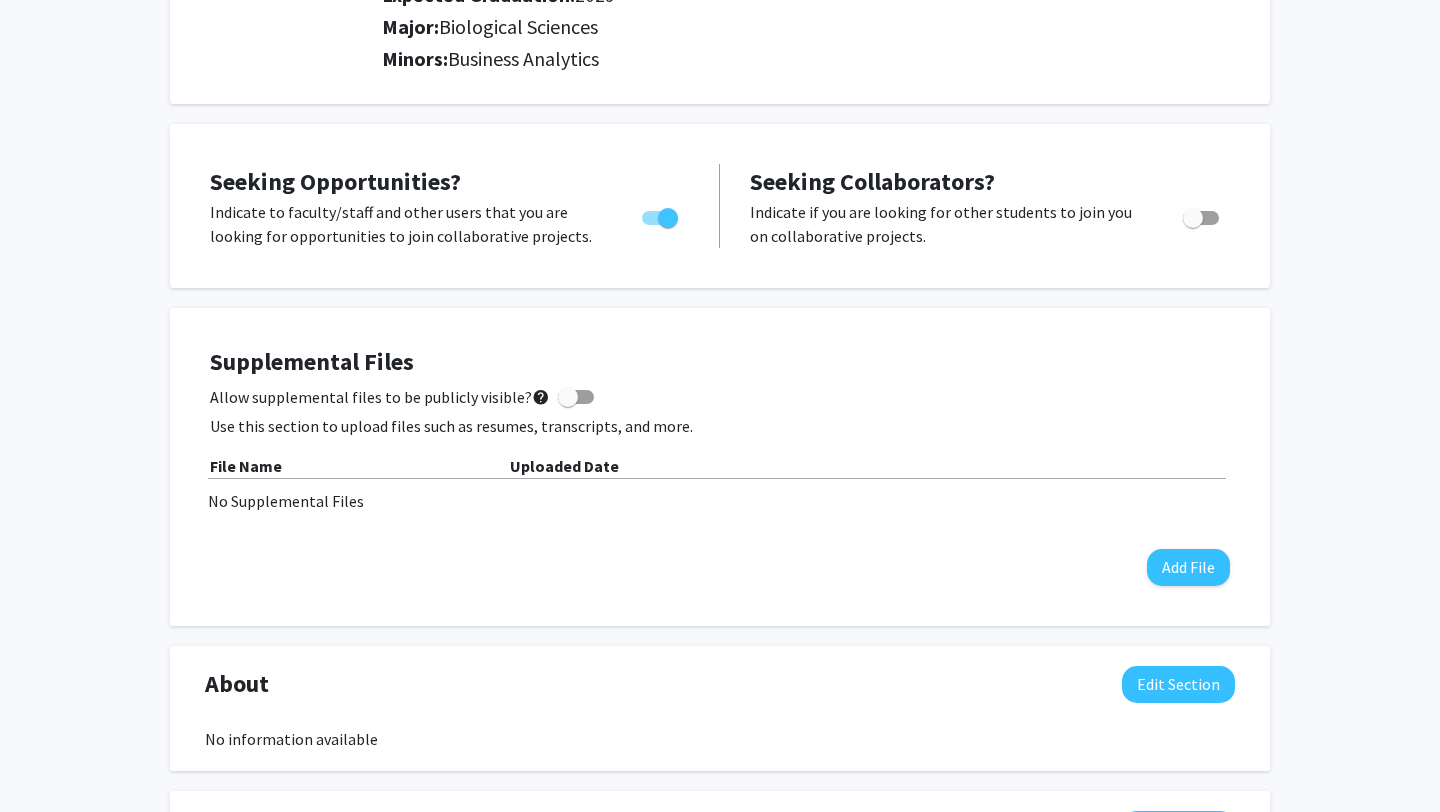 click on "help" at bounding box center [541, 397] 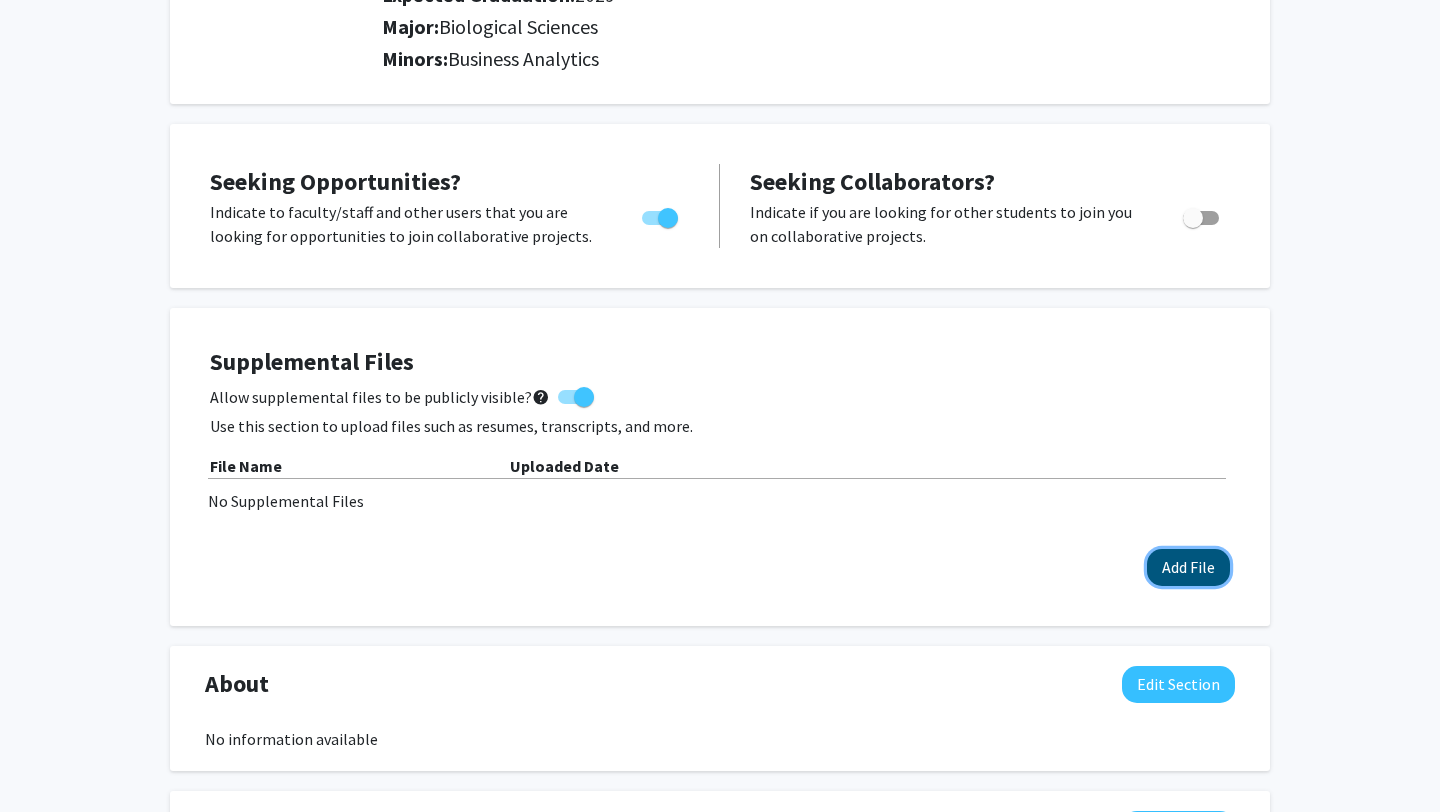 click on "Add File" 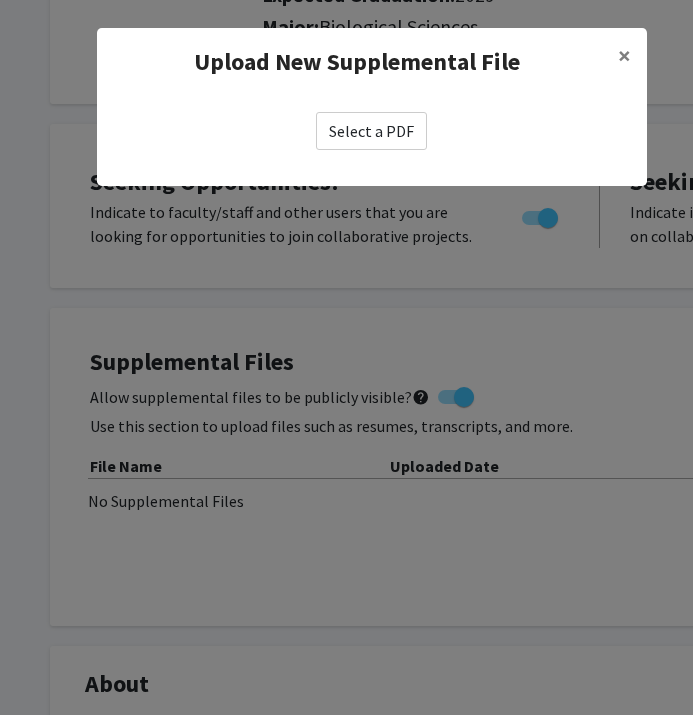 click on "Upload New Supplemental File ×  Select a PDF" 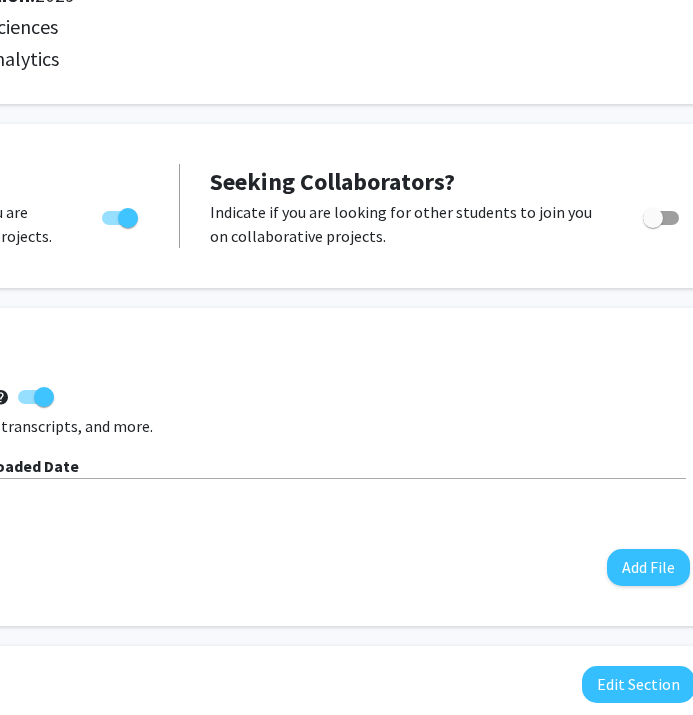 scroll, scrollTop: 284, scrollLeft: 431, axis: both 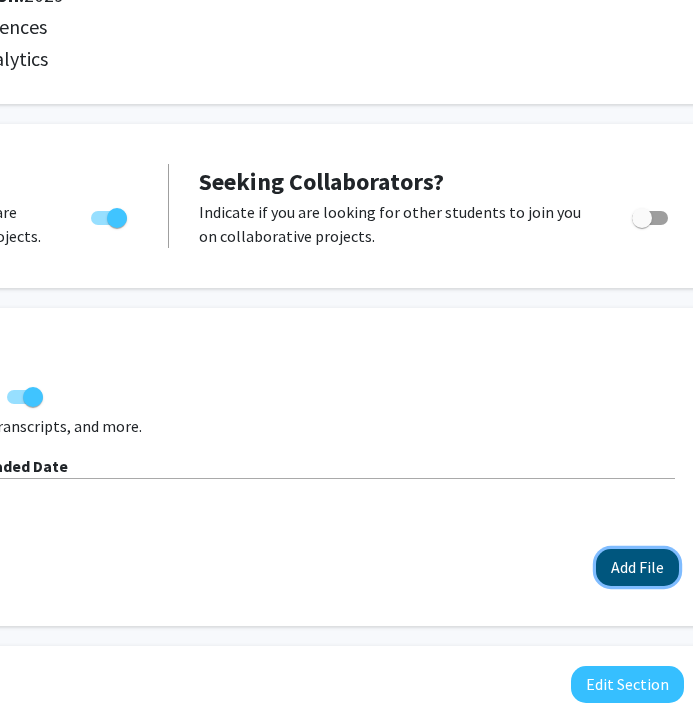 click on "Add File" 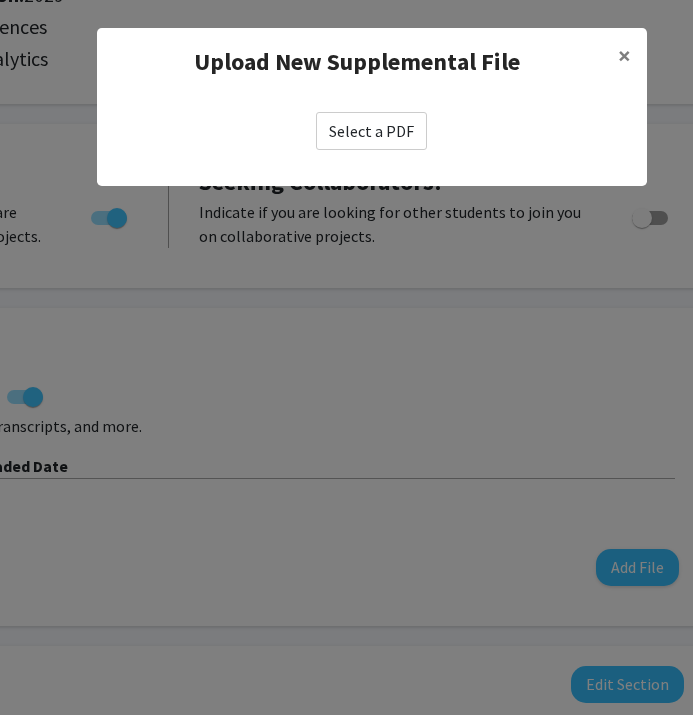 click on "Select a PDF" 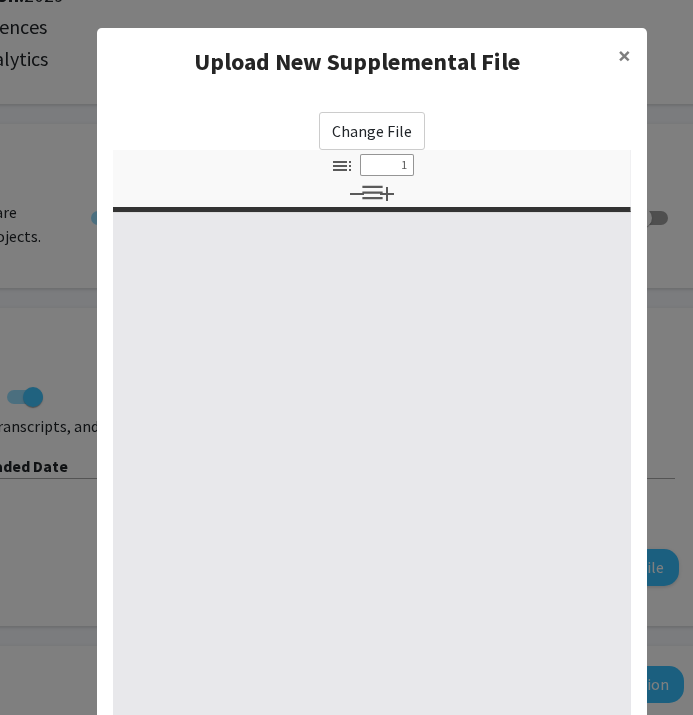 select on "custom" 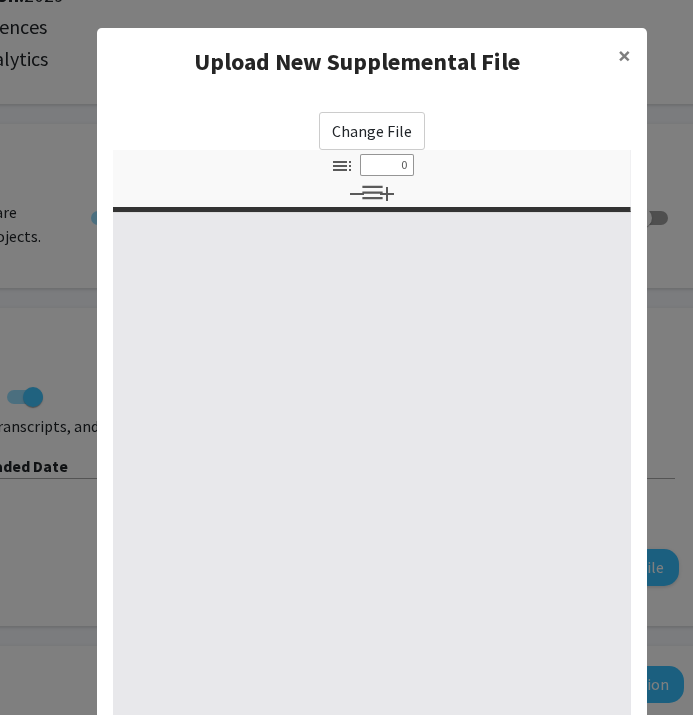 select on "custom" 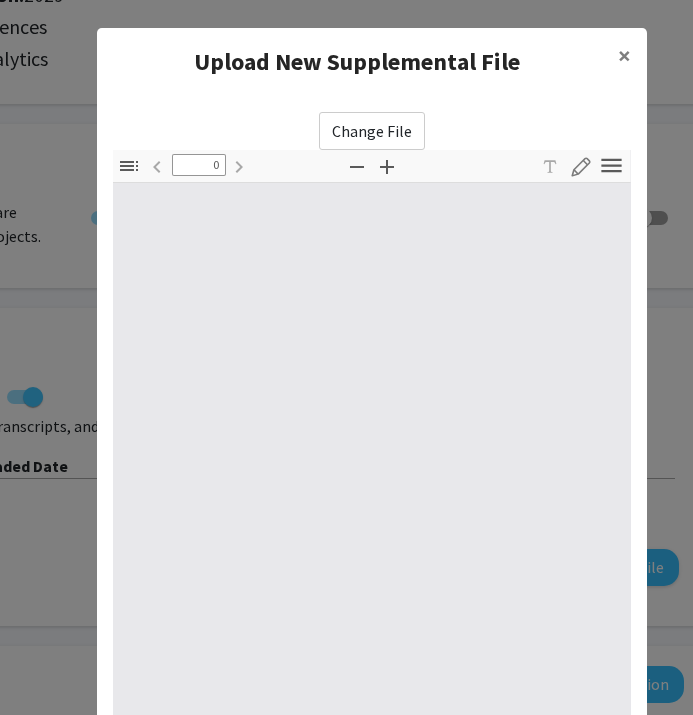 type on "1" 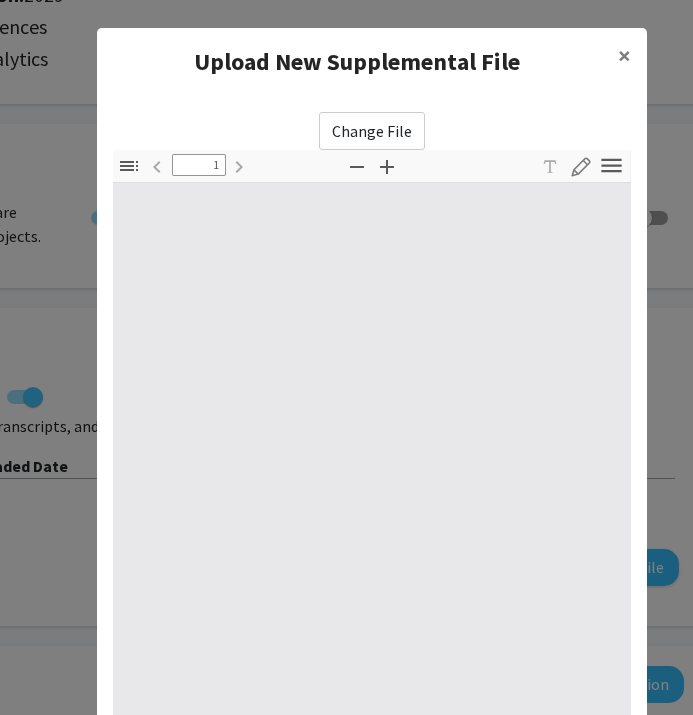 select on "auto" 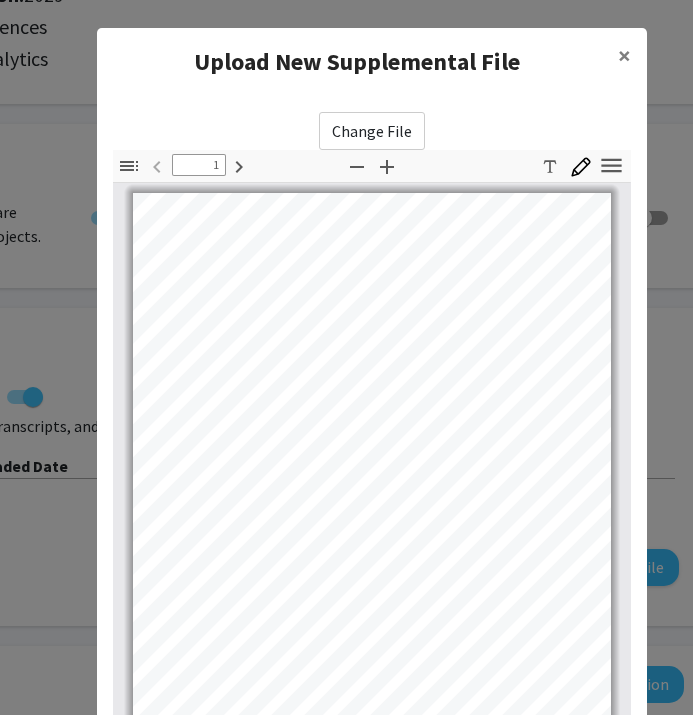 scroll, scrollTop: 4, scrollLeft: 0, axis: vertical 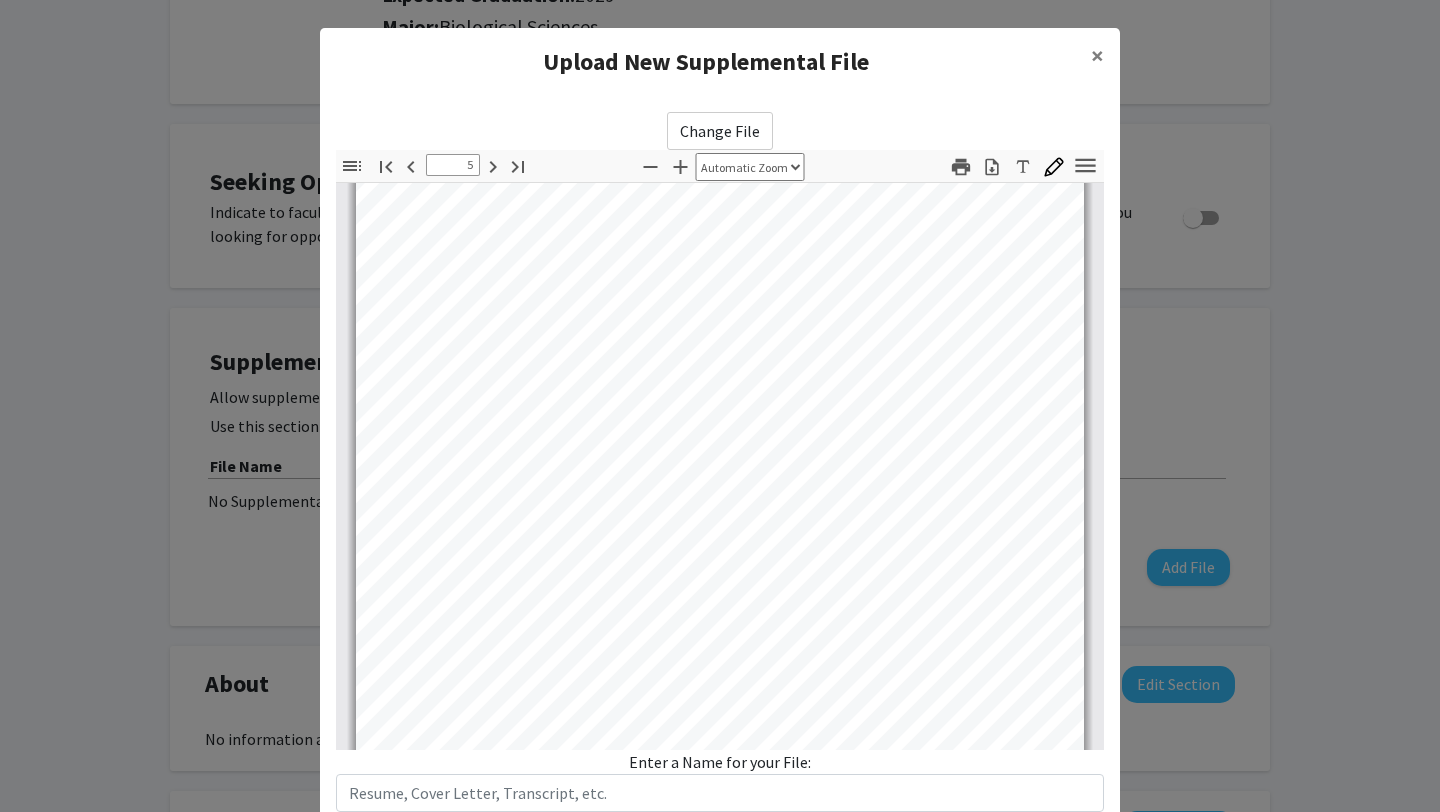 type on "6" 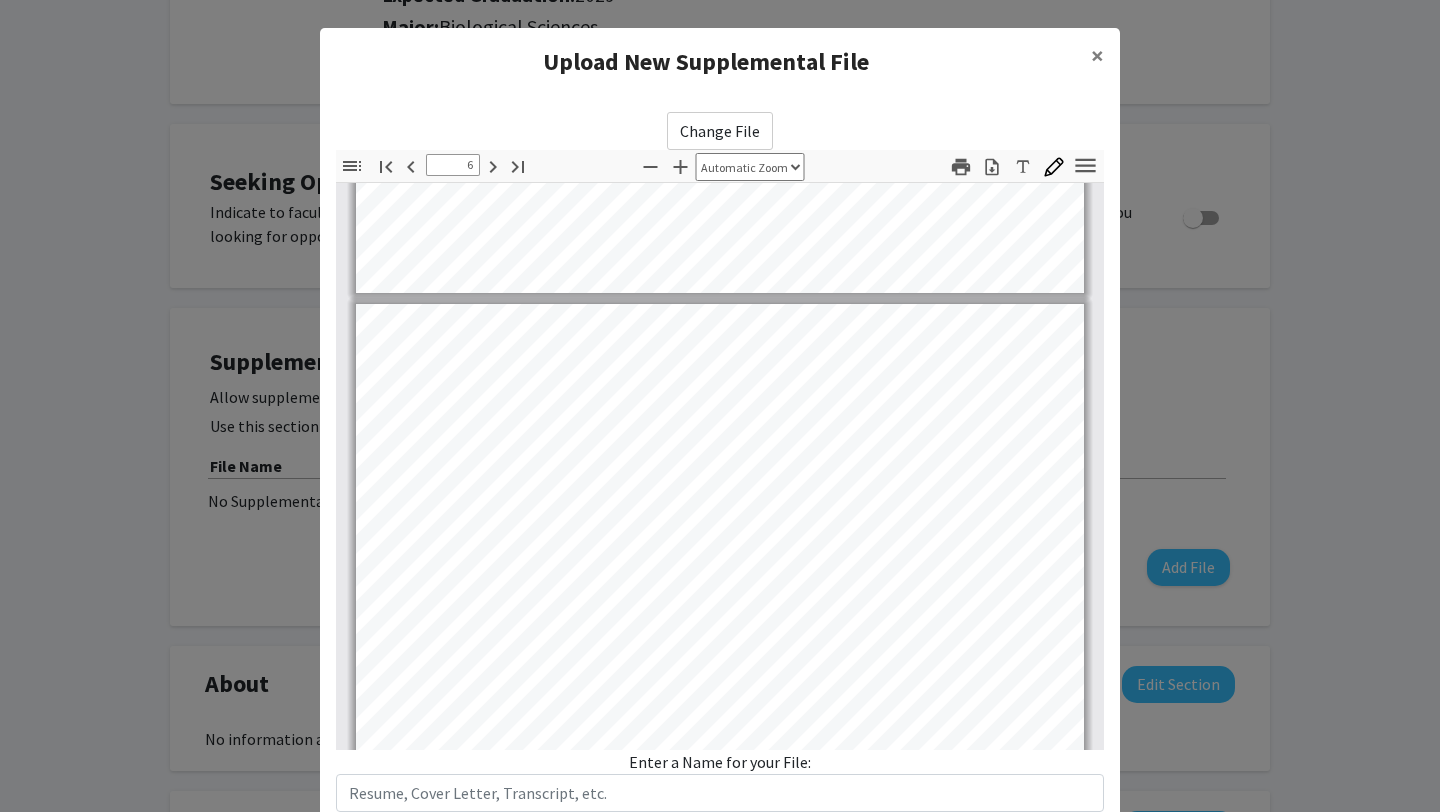 scroll, scrollTop: 5152, scrollLeft: 0, axis: vertical 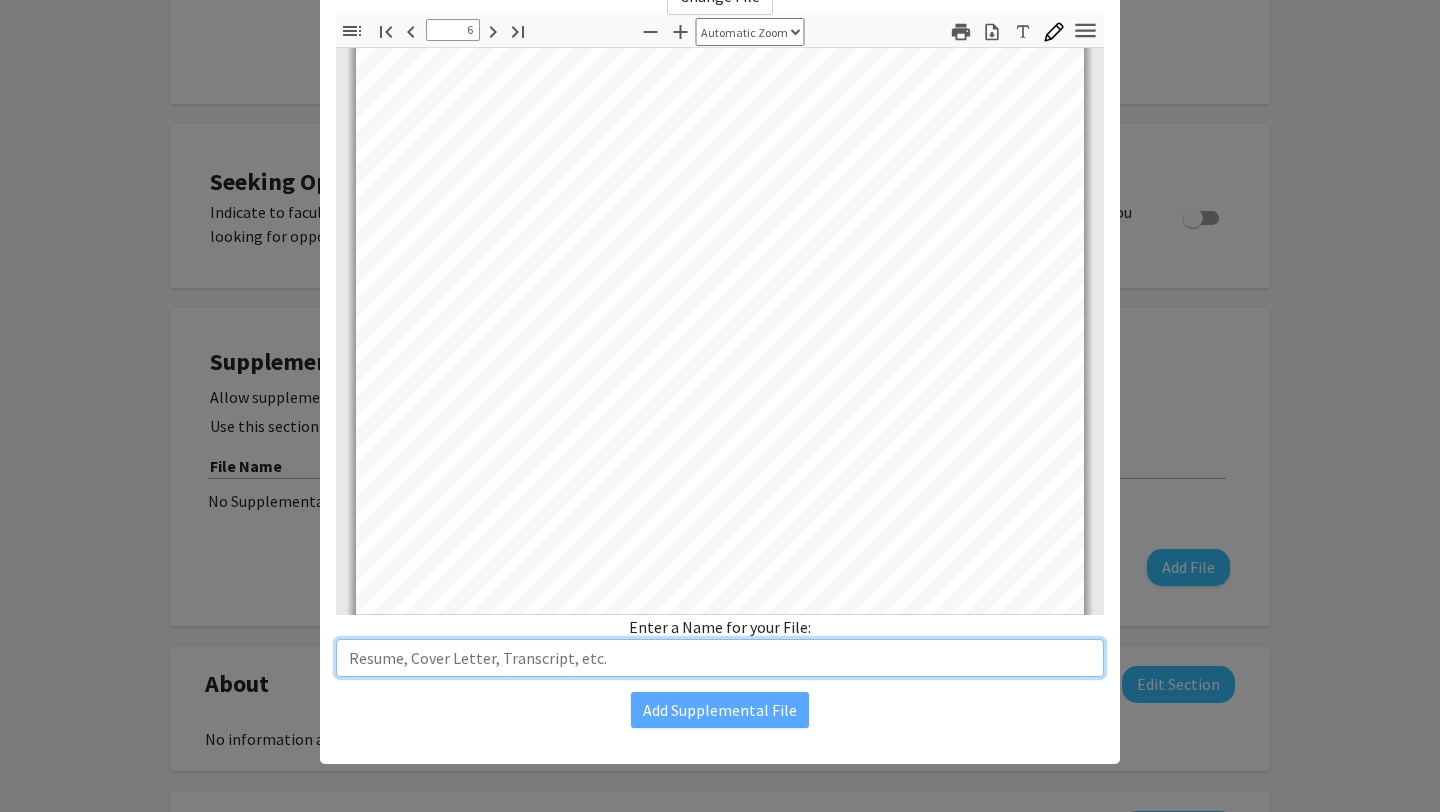 click at bounding box center (720, 658) 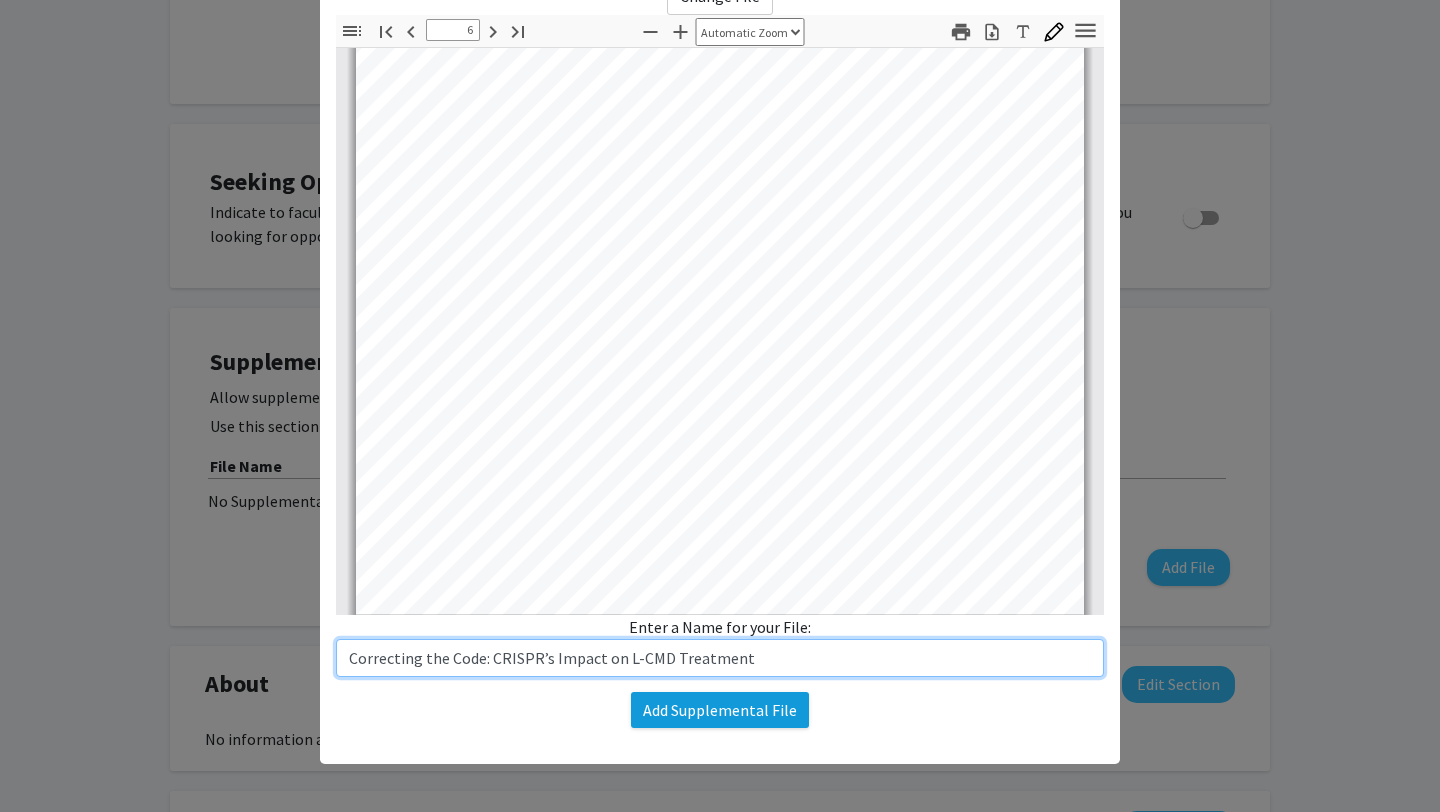 type on "Correcting the Code: CRISPR’s Impact on L-CMD Treatment" 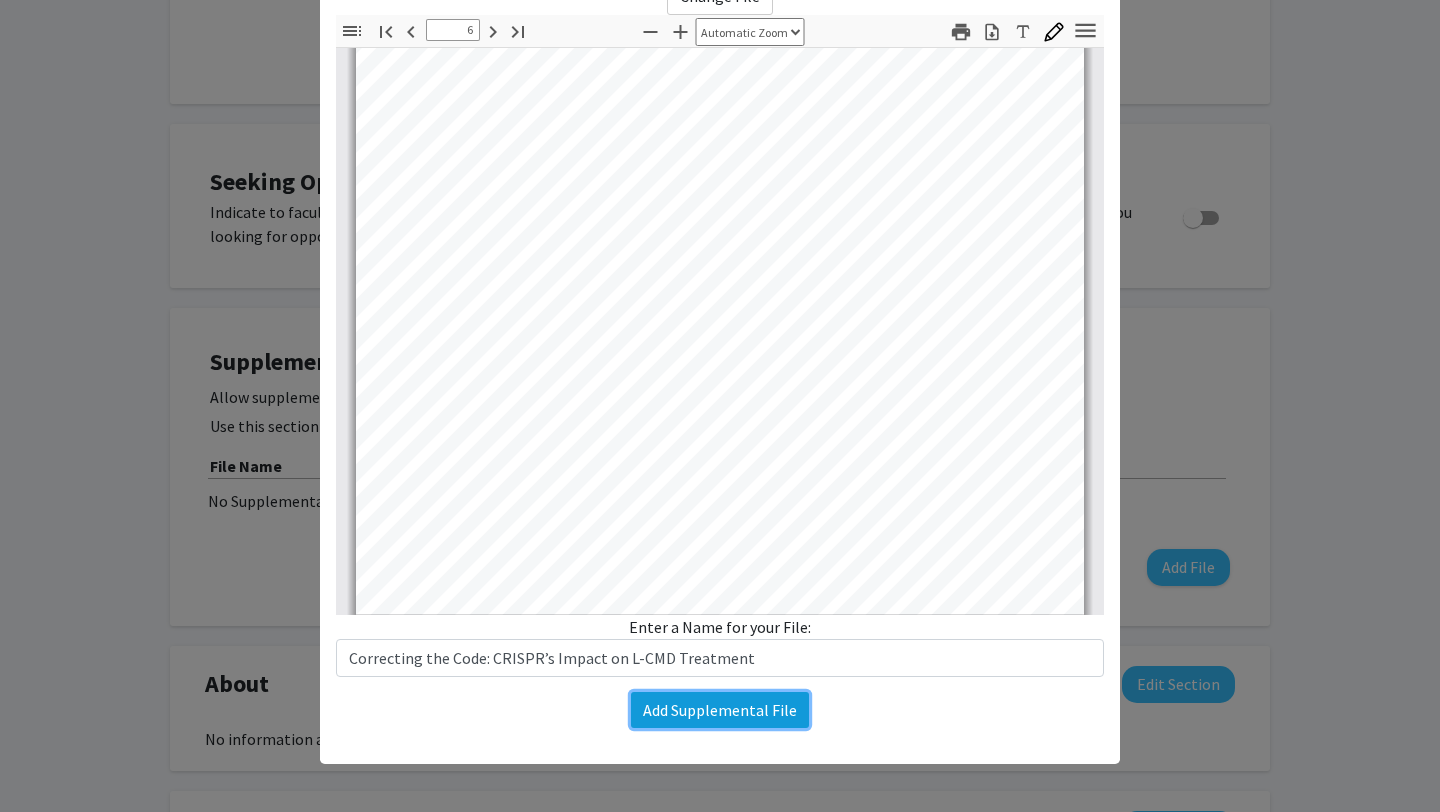 click on "Add Supplemental File" 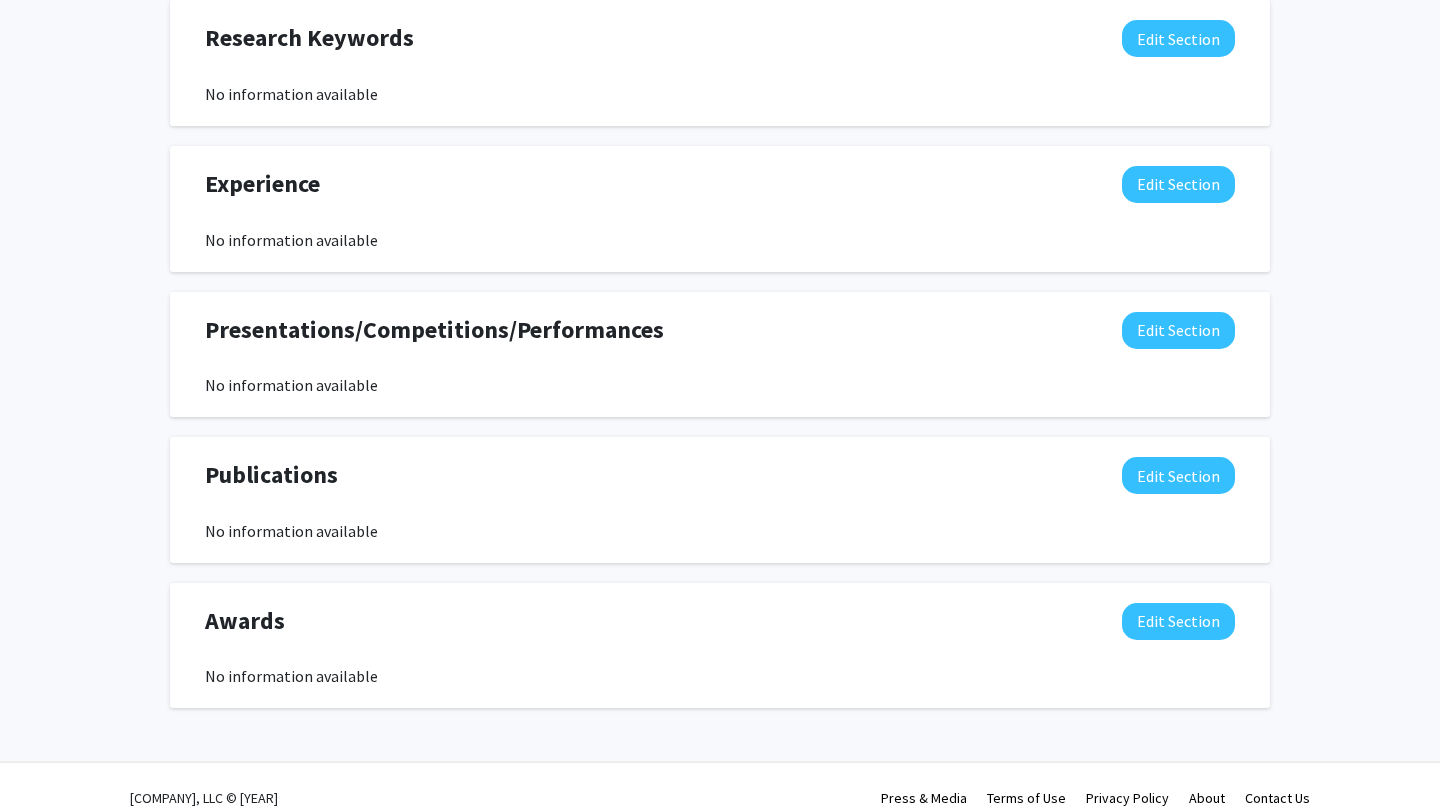 scroll, scrollTop: 1111, scrollLeft: 0, axis: vertical 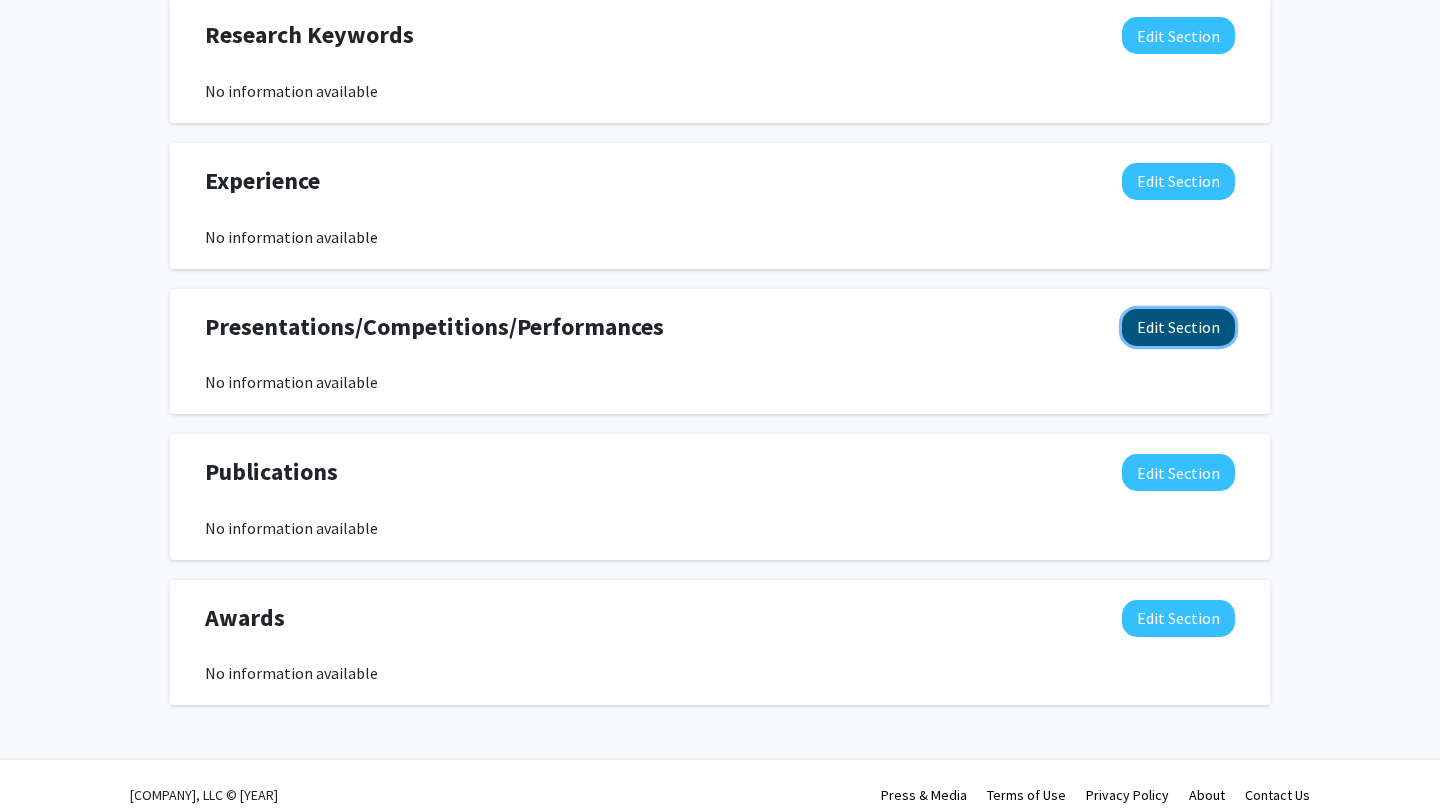 click on "Edit Section" 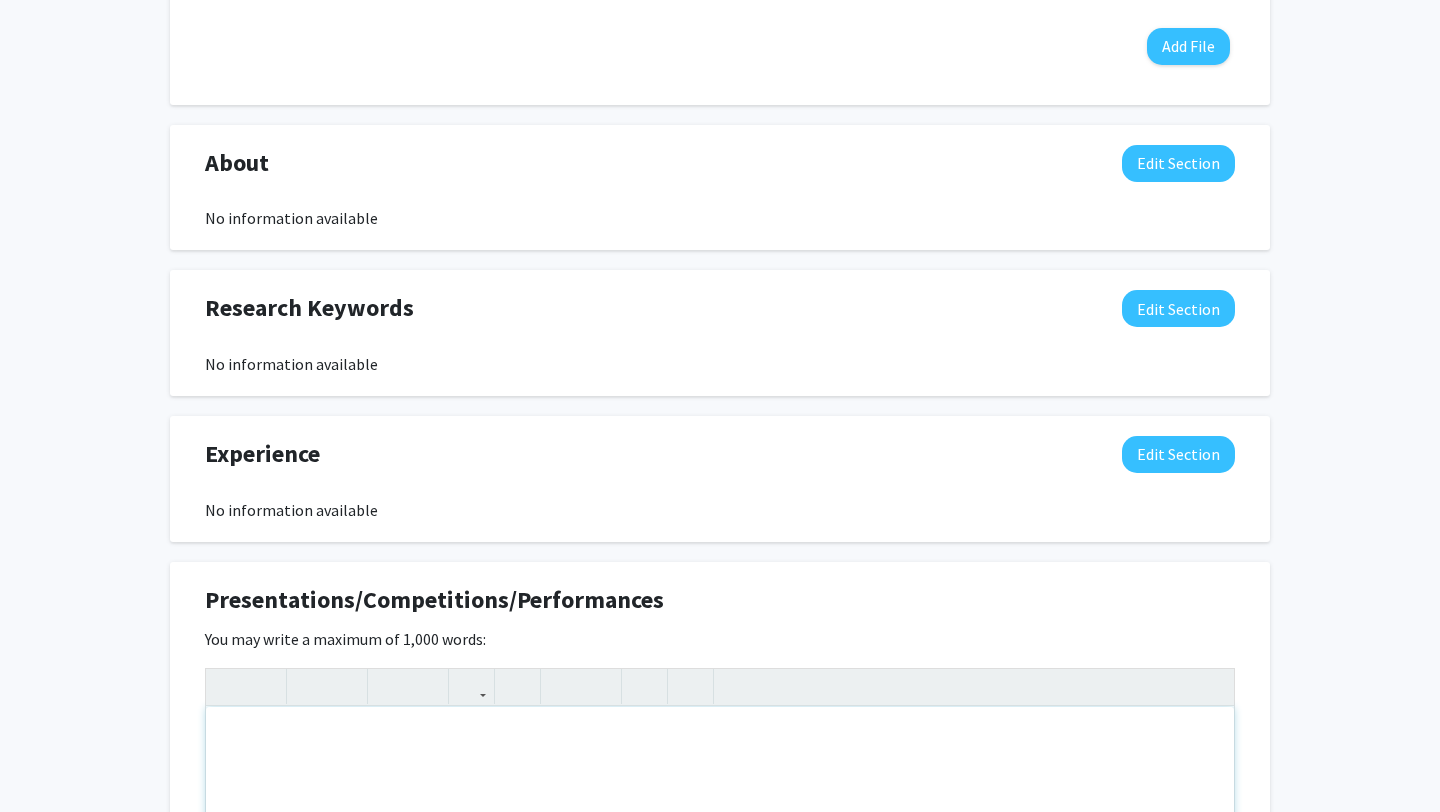 scroll, scrollTop: 839, scrollLeft: 0, axis: vertical 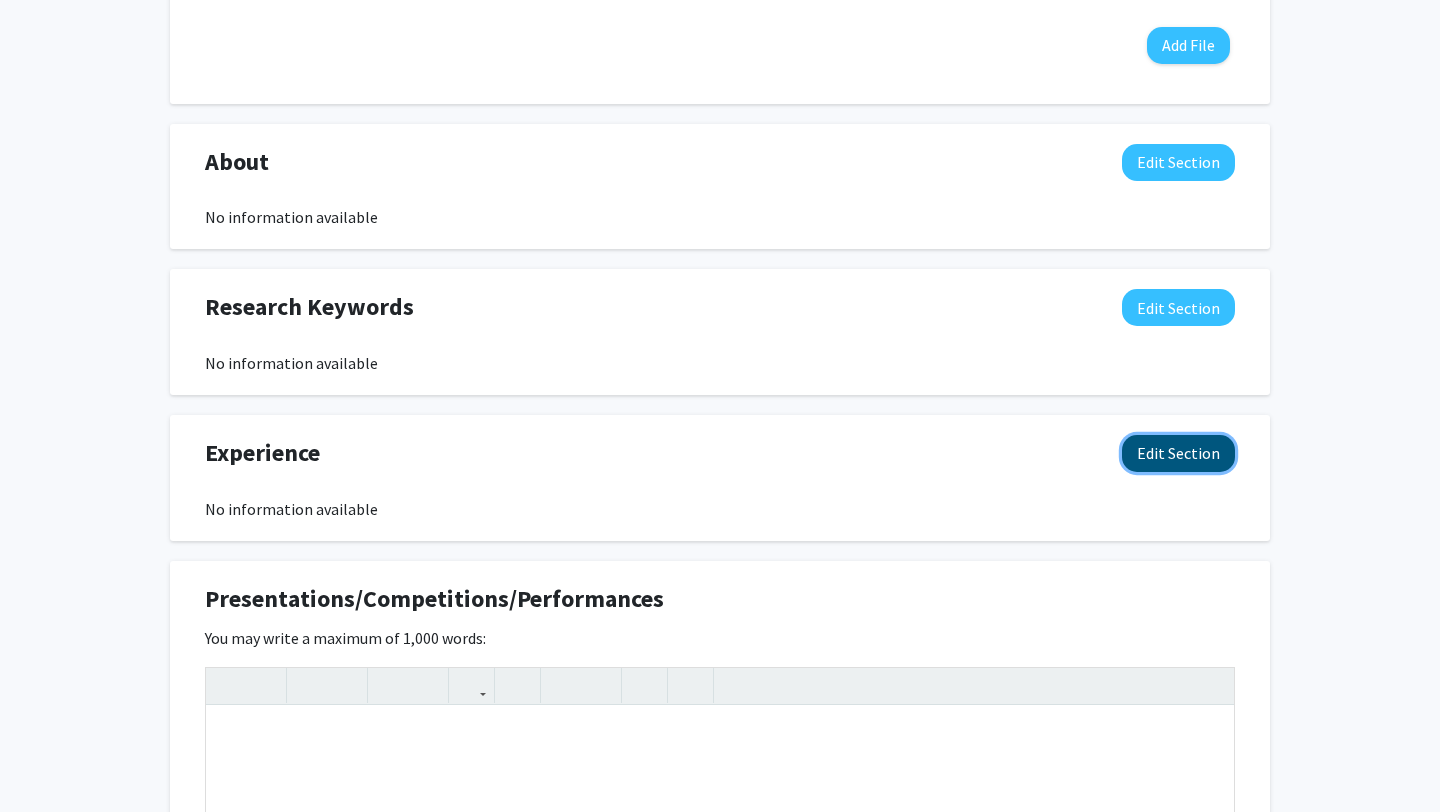 click on "Edit Section" 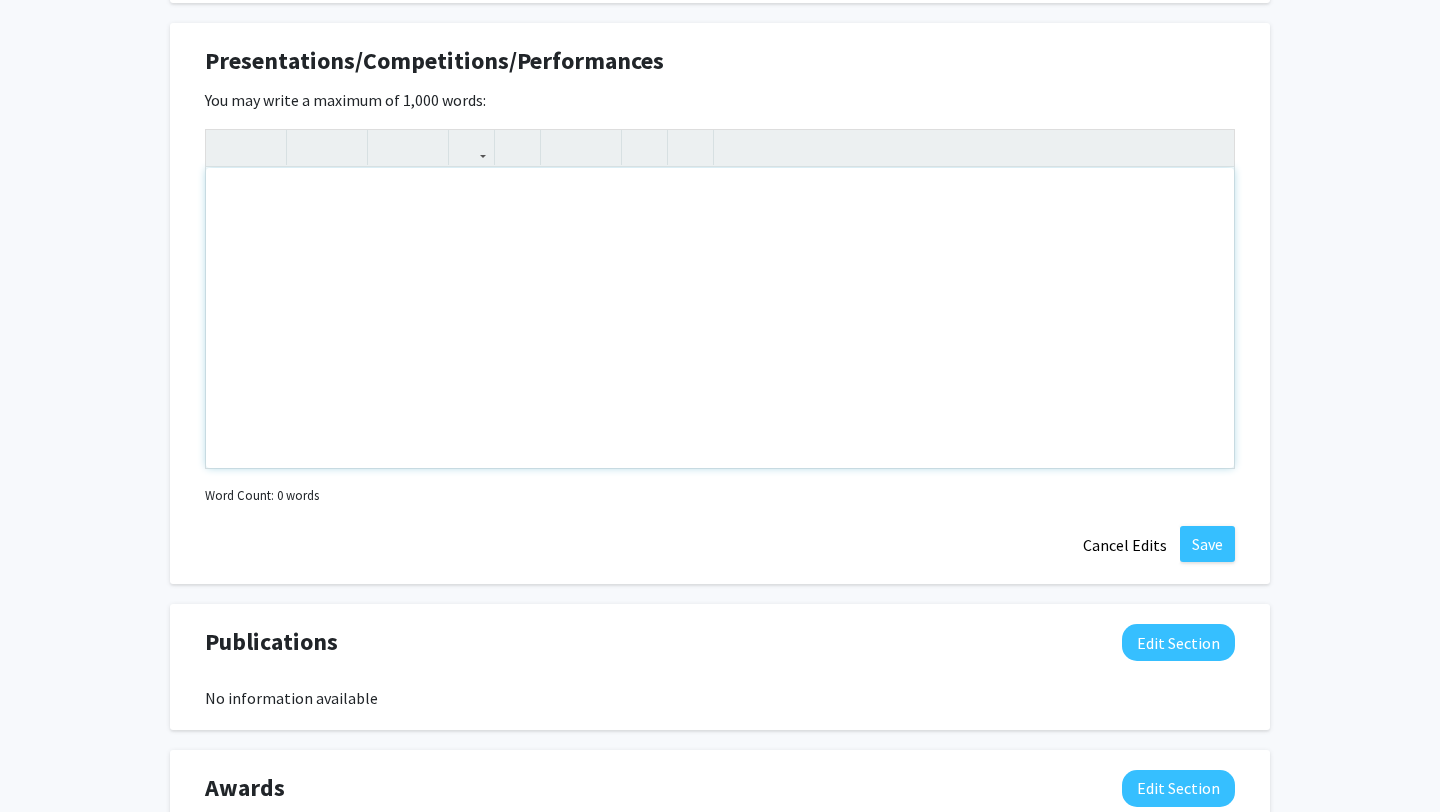 scroll, scrollTop: 2001, scrollLeft: 0, axis: vertical 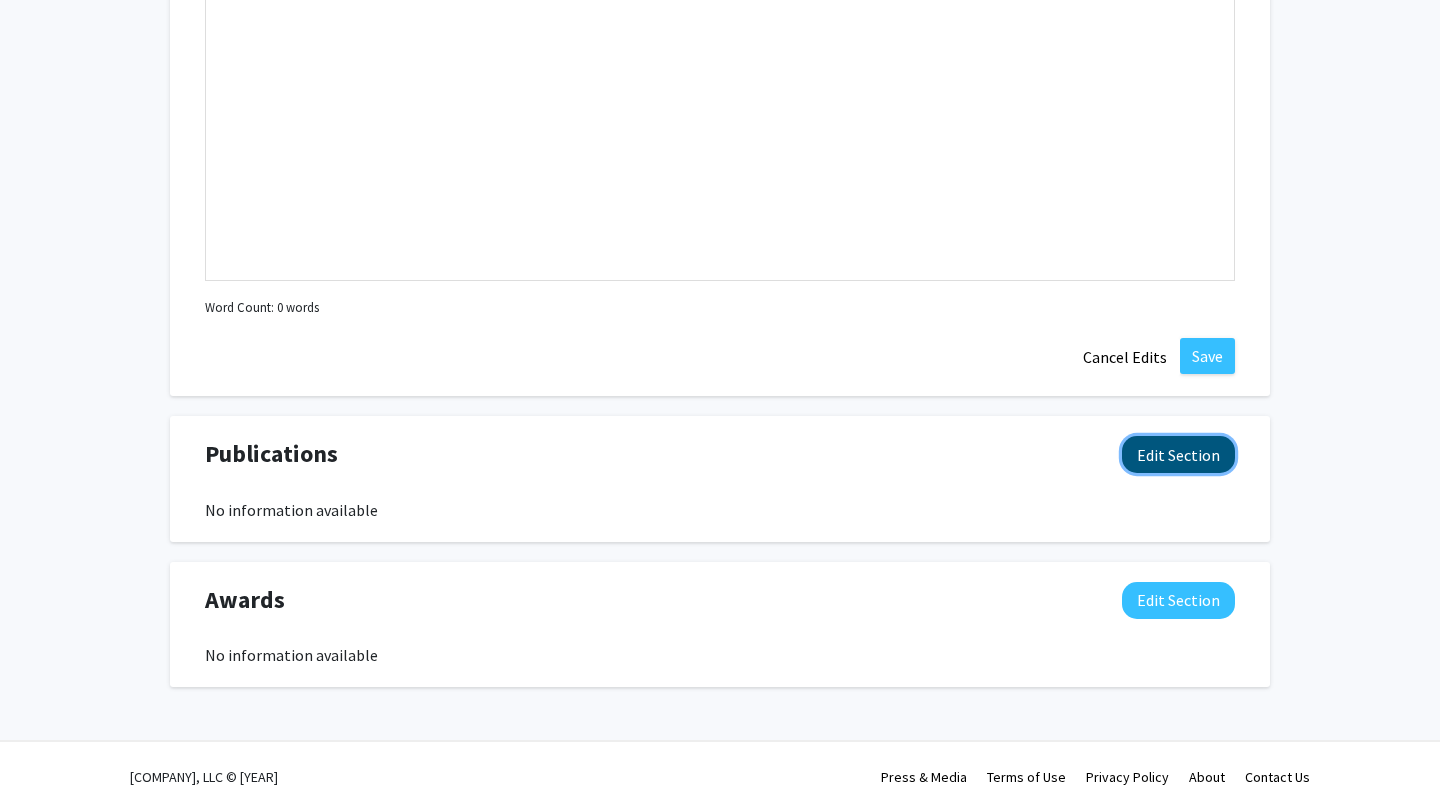 click on "Edit Section" 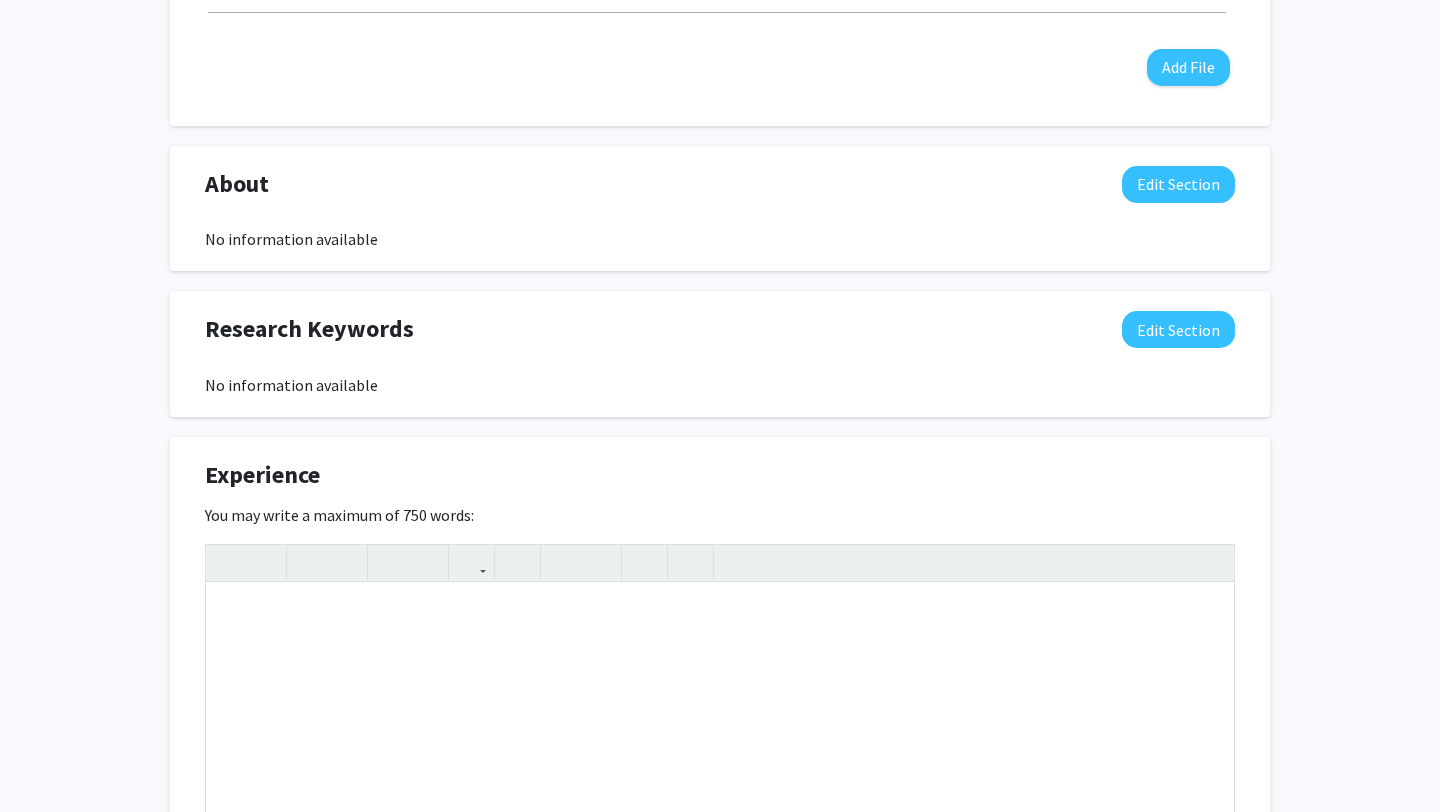 scroll, scrollTop: 819, scrollLeft: 0, axis: vertical 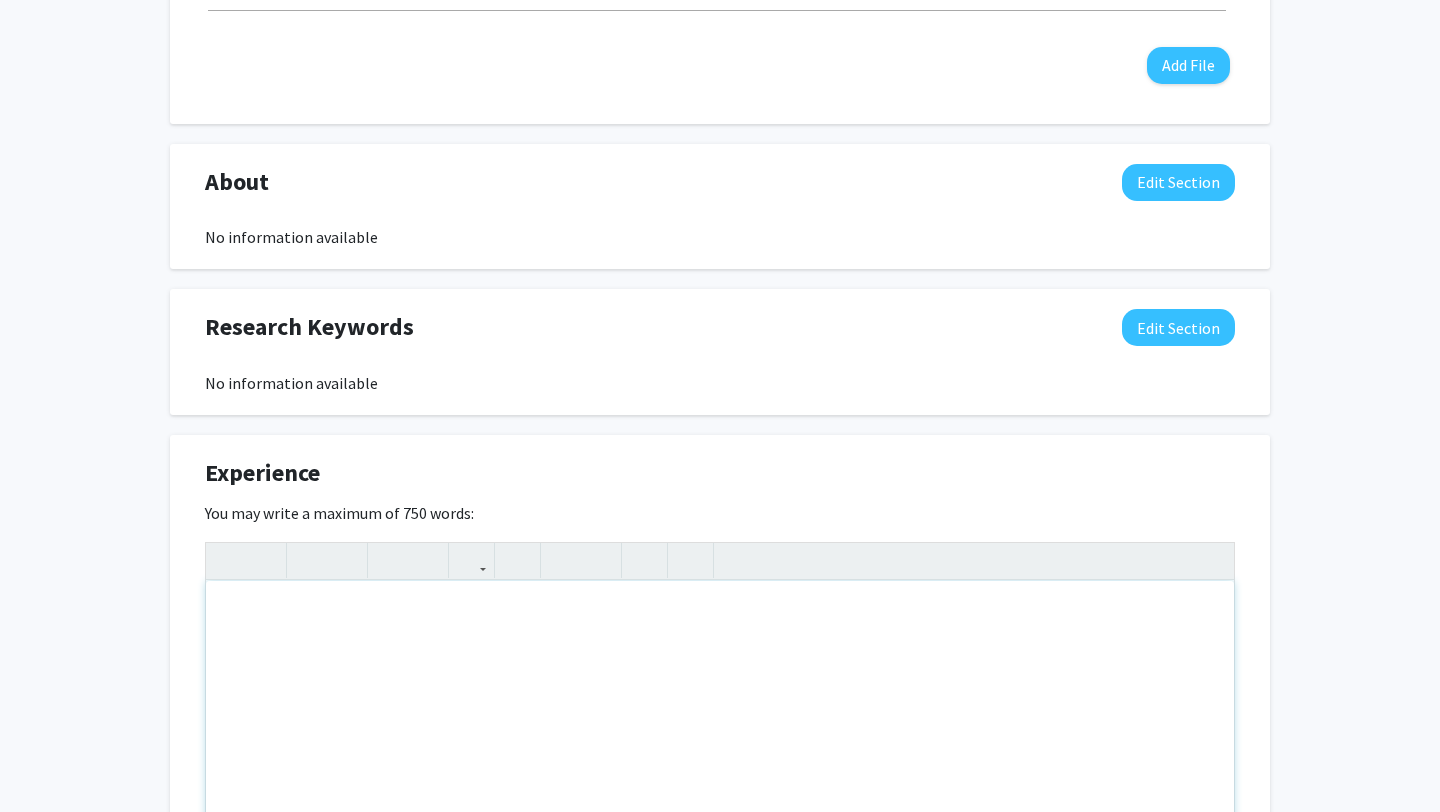 click at bounding box center (720, 731) 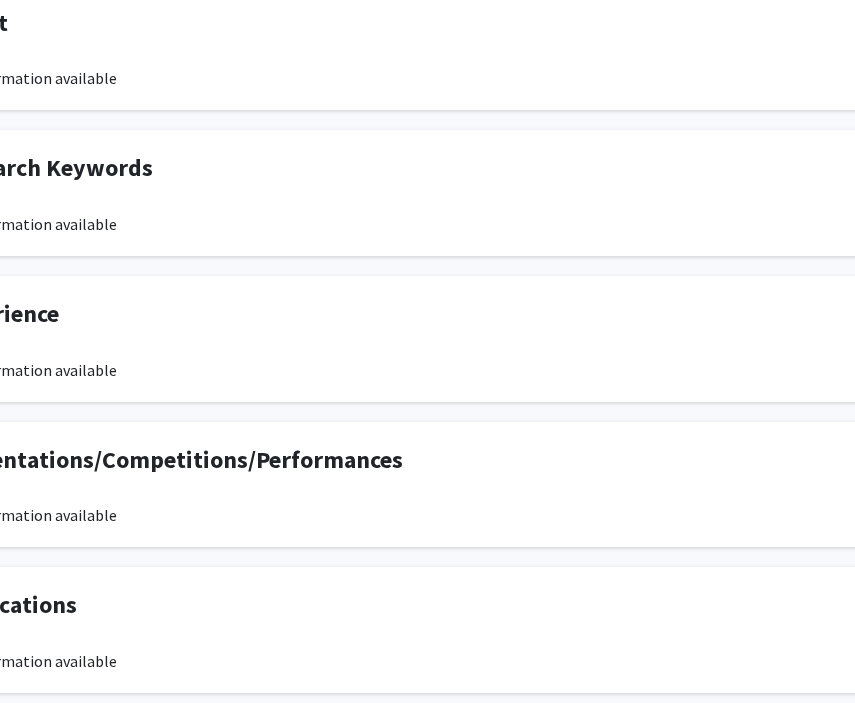 scroll, scrollTop: 978, scrollLeft: 345, axis: both 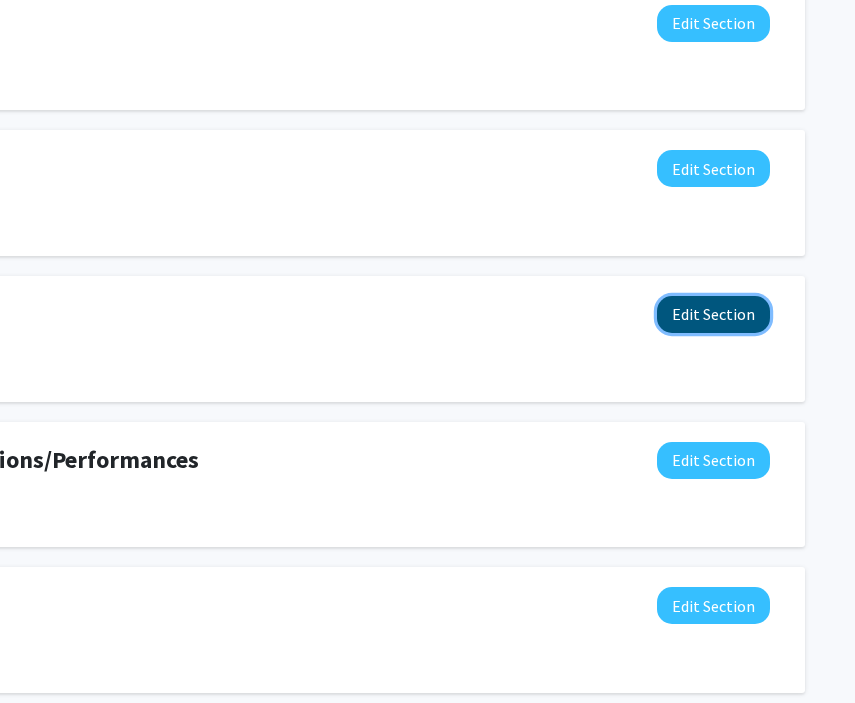 click on "Edit Section" 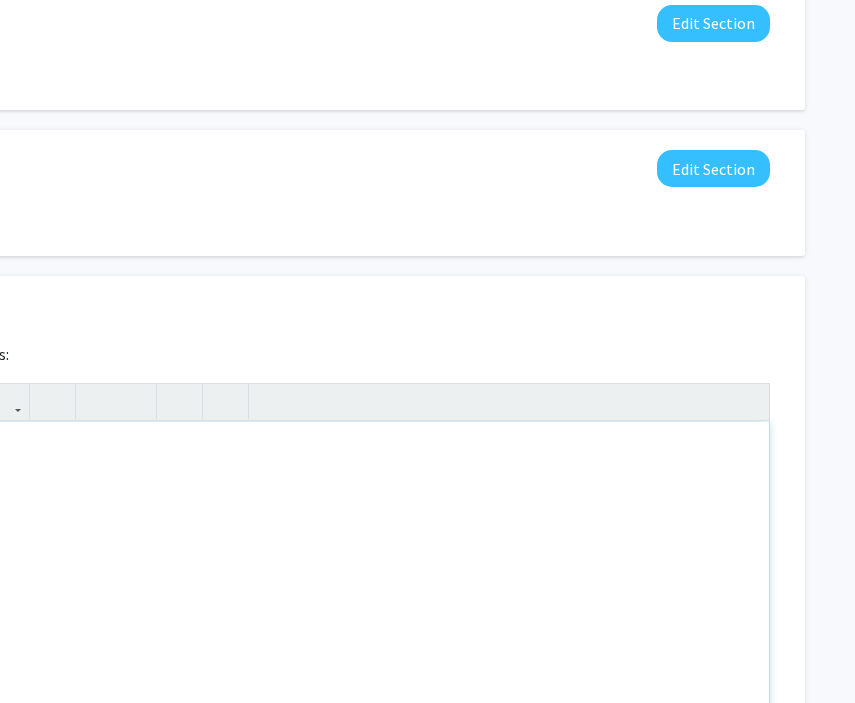 click at bounding box center [255, 572] 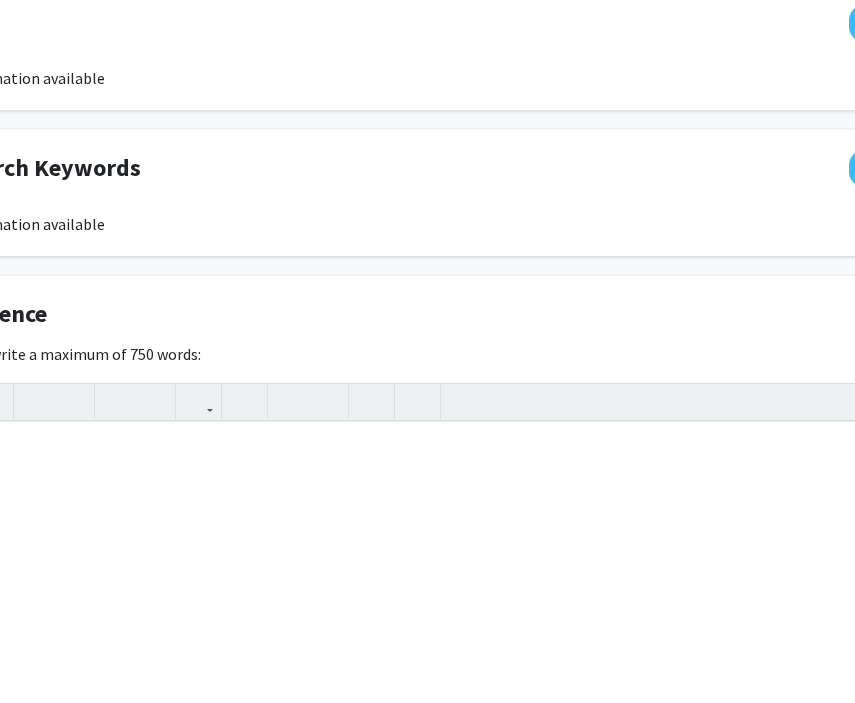 scroll, scrollTop: 978, scrollLeft: 0, axis: vertical 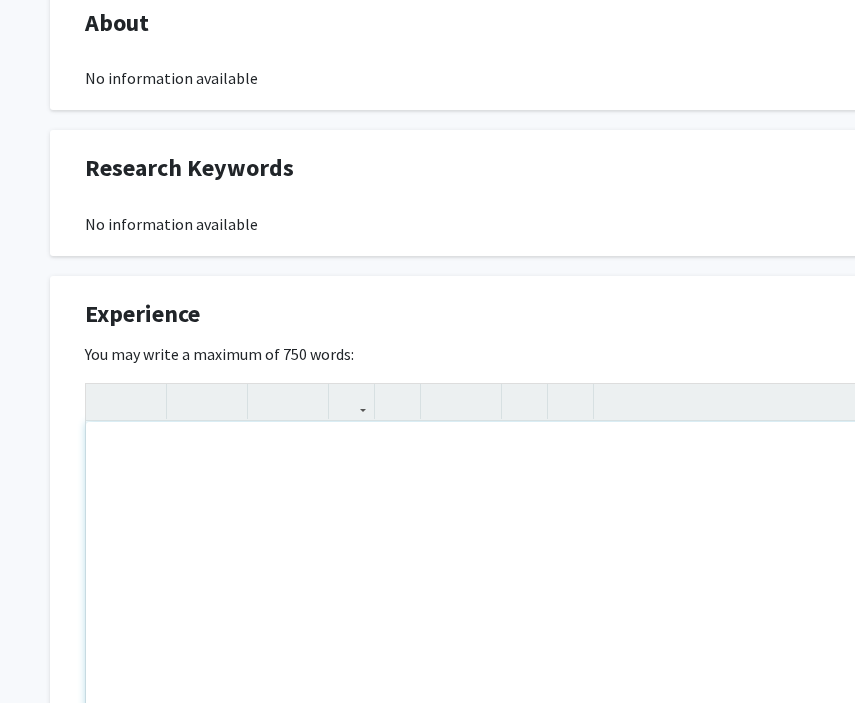 click at bounding box center (600, 572) 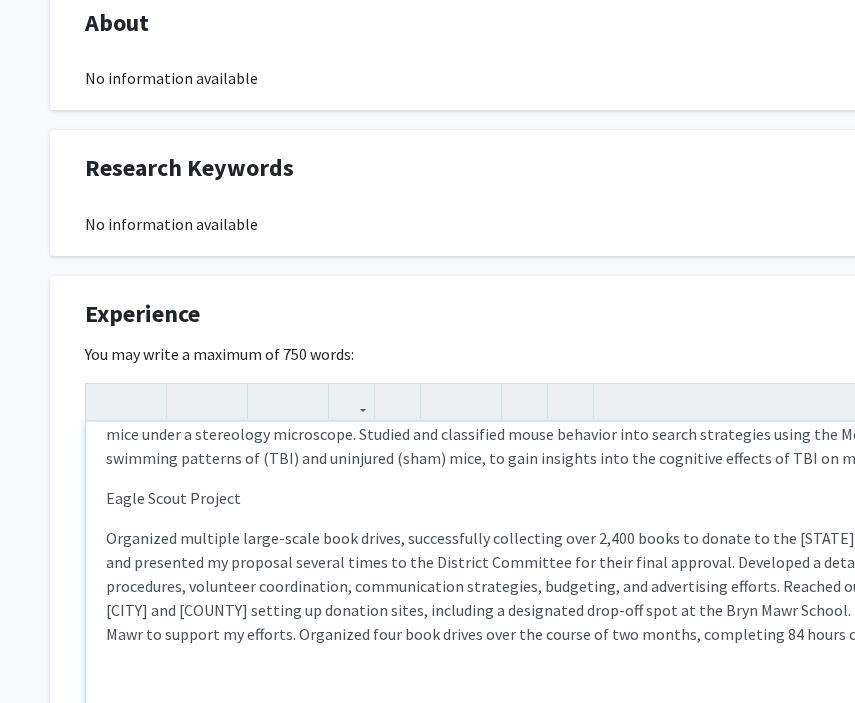 scroll, scrollTop: 587, scrollLeft: 0, axis: vertical 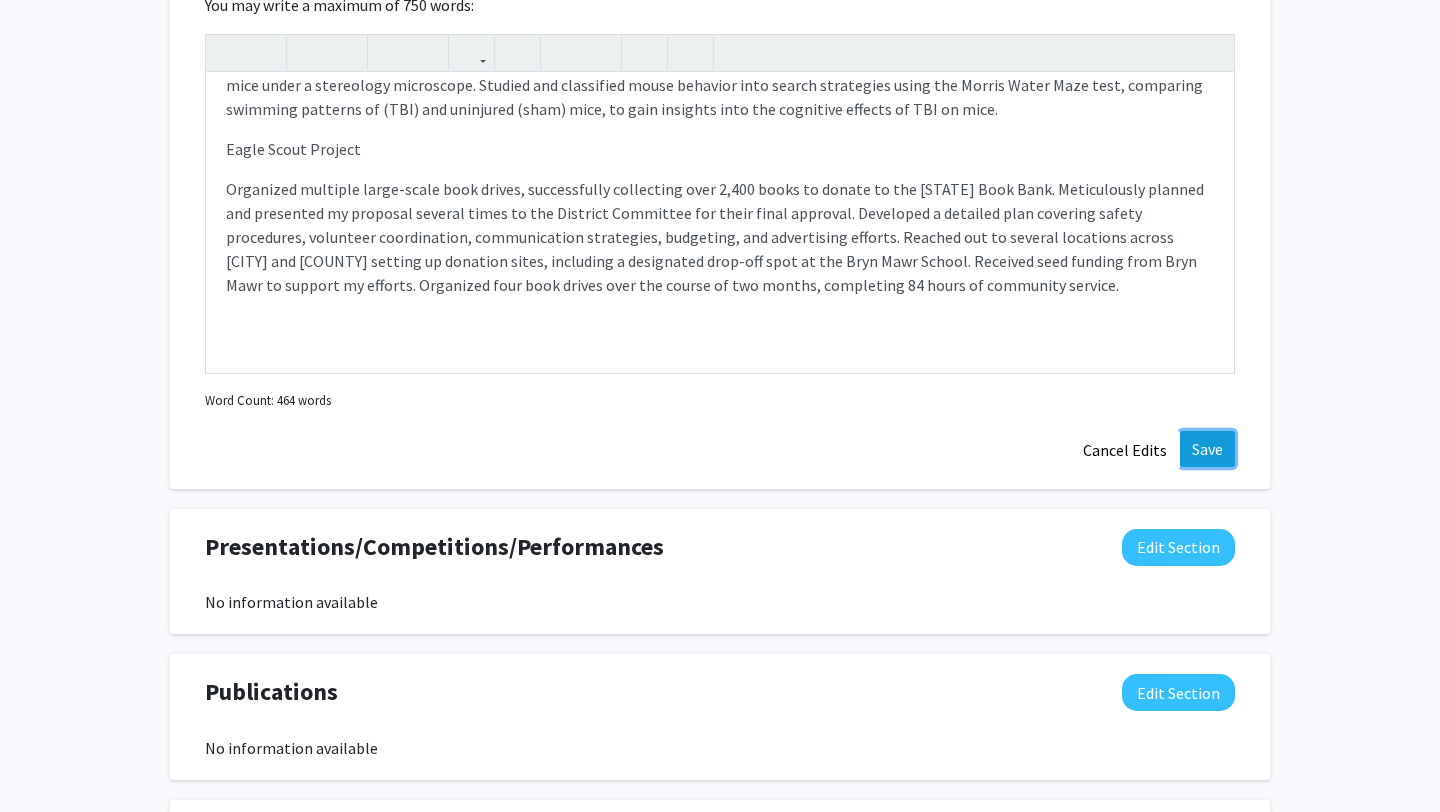 click on "Save" 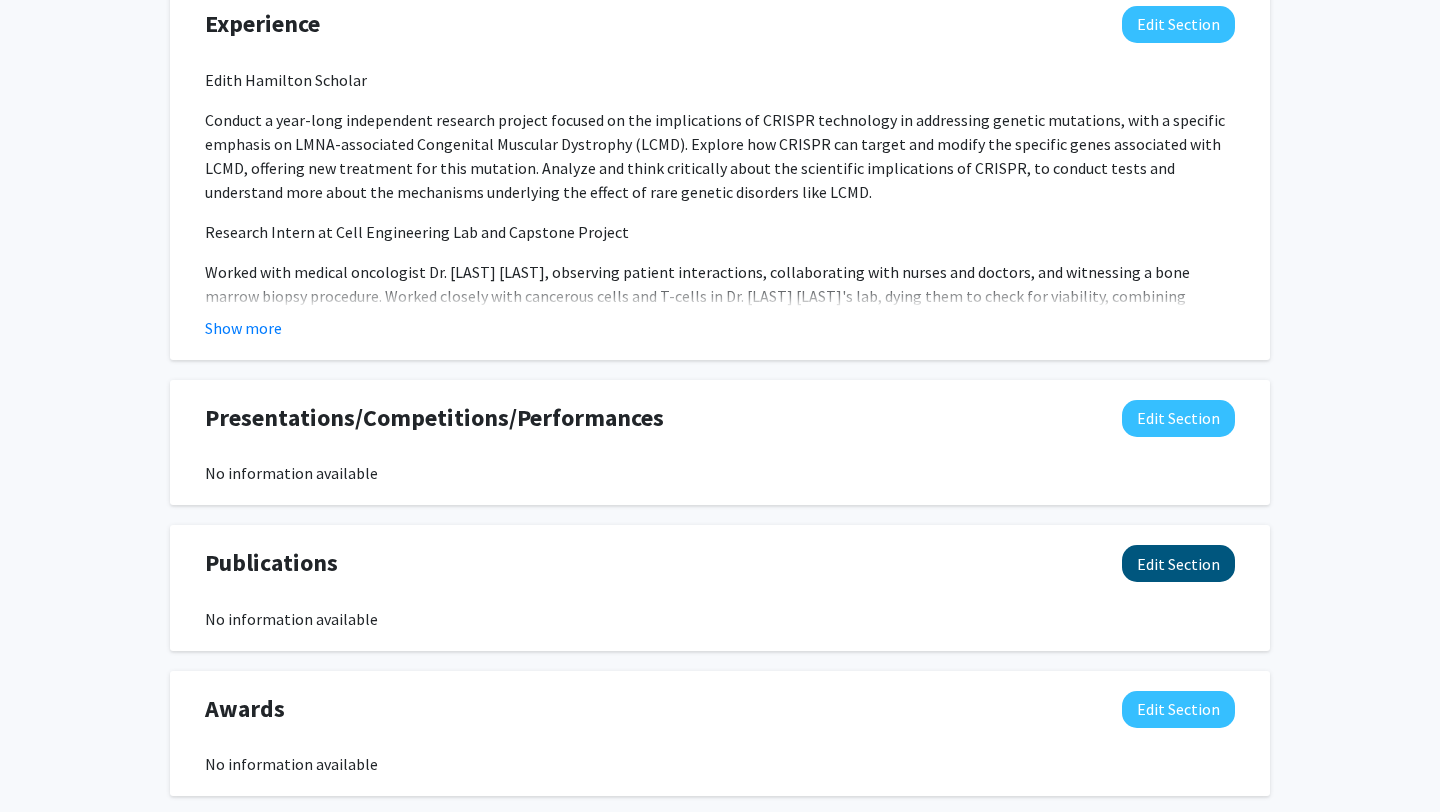 scroll, scrollTop: 1287, scrollLeft: 0, axis: vertical 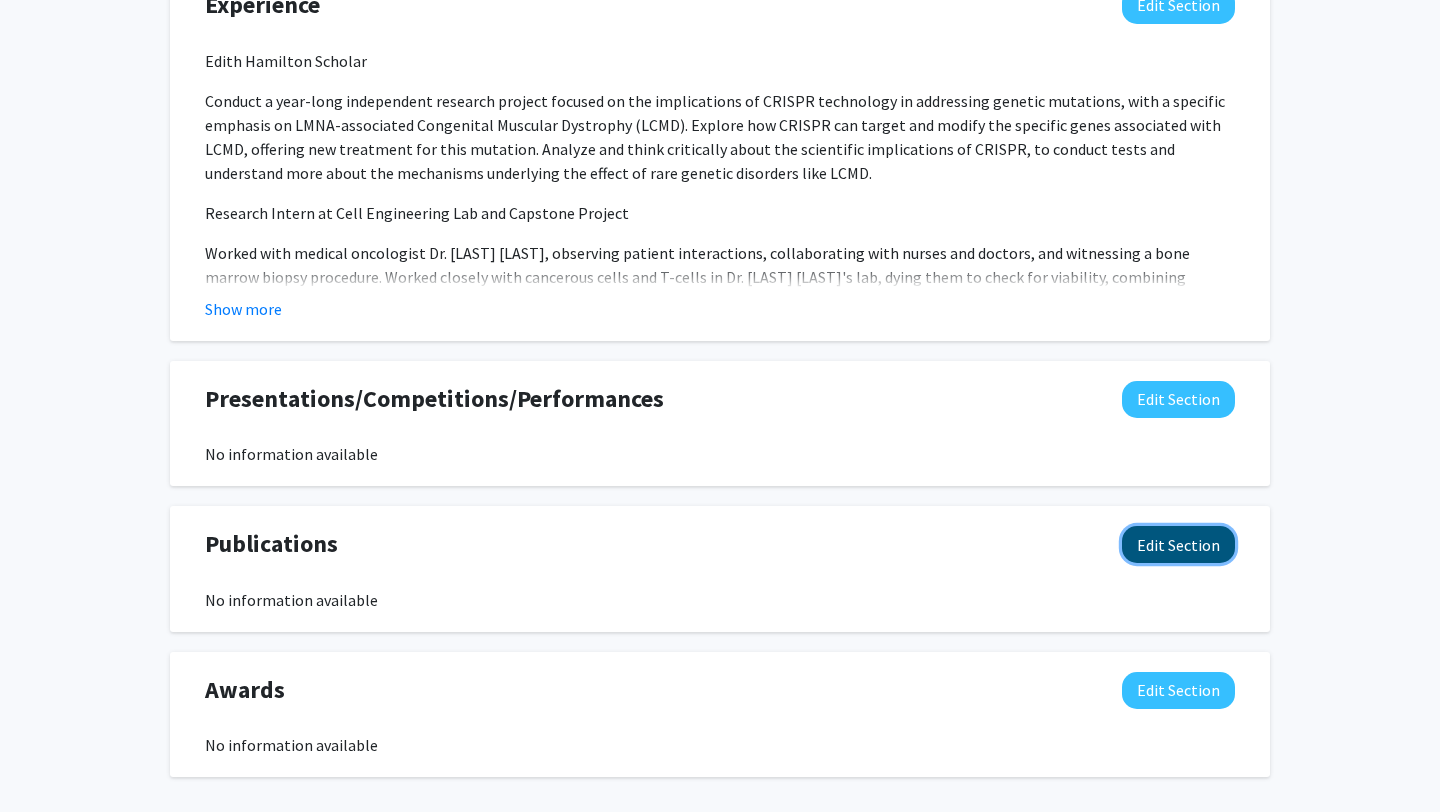 click on "Edit Section" 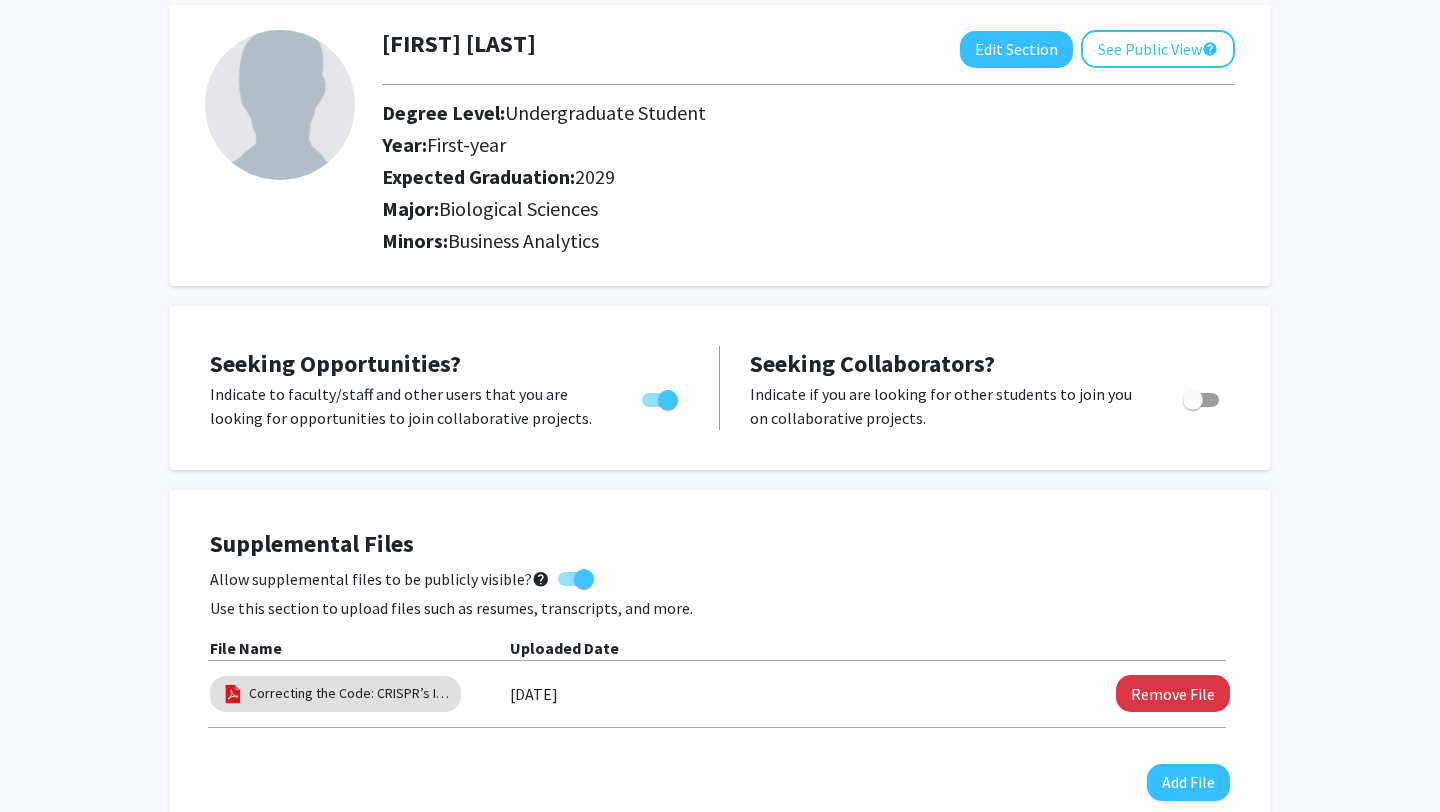 scroll, scrollTop: 0, scrollLeft: 0, axis: both 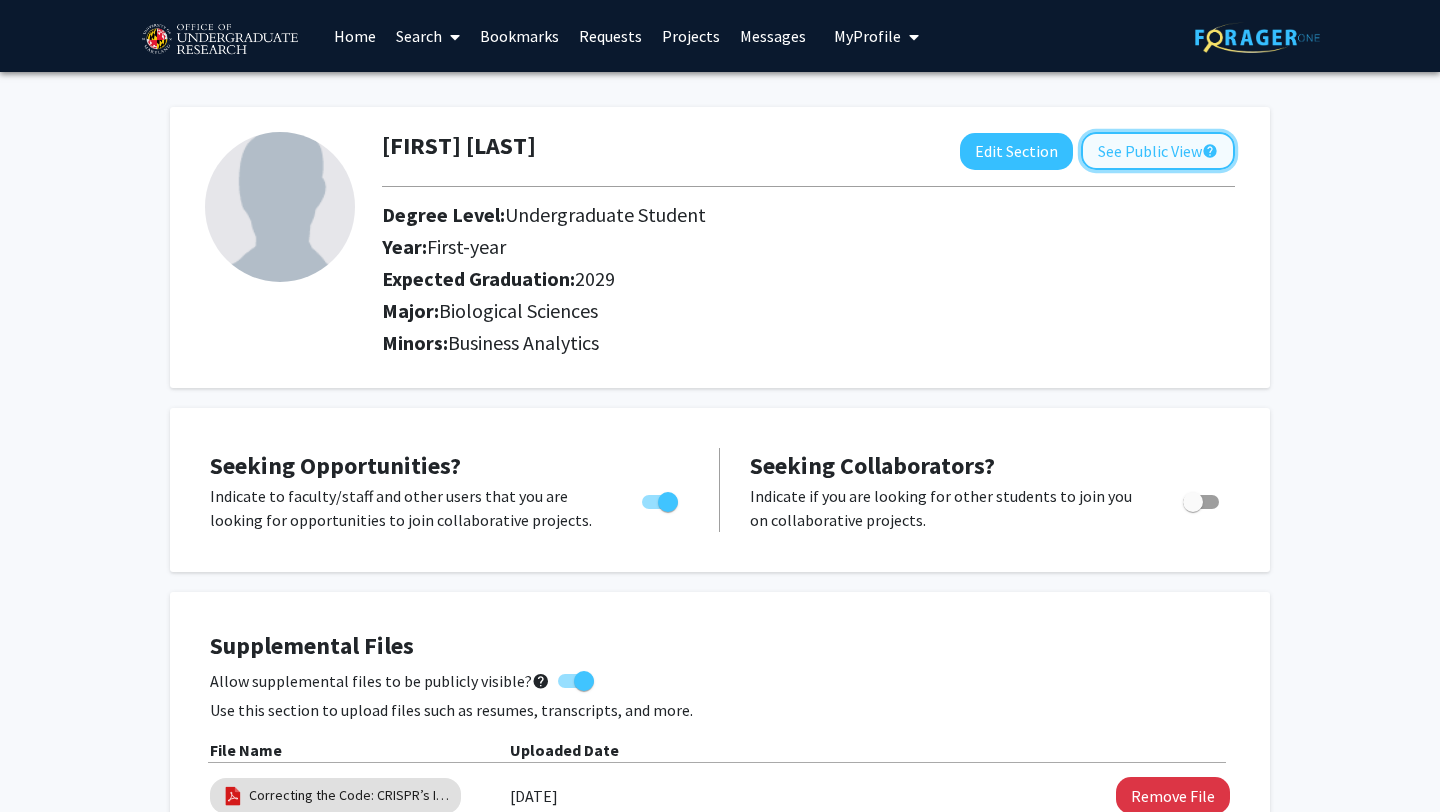 click on "See Public View  help" 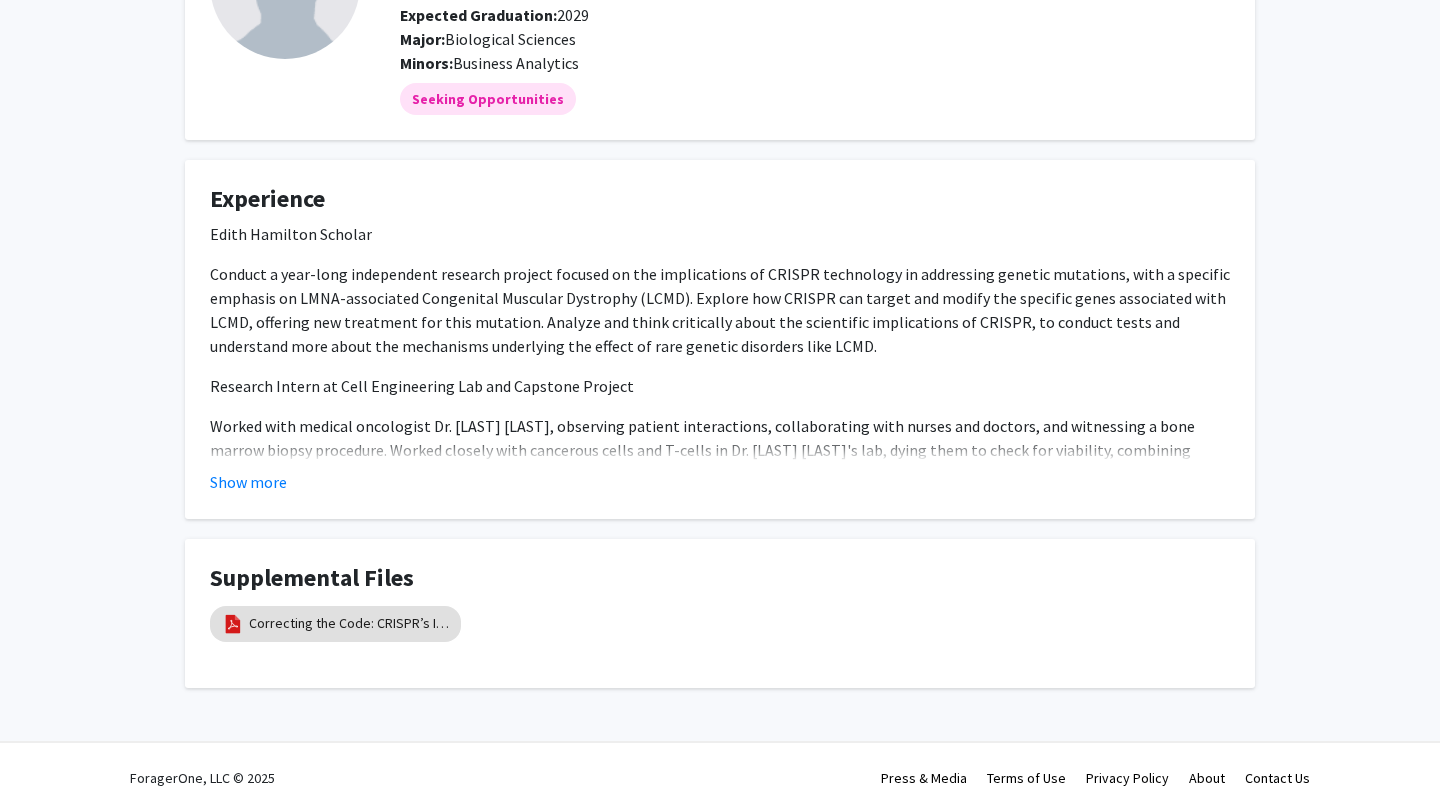 scroll, scrollTop: 0, scrollLeft: 0, axis: both 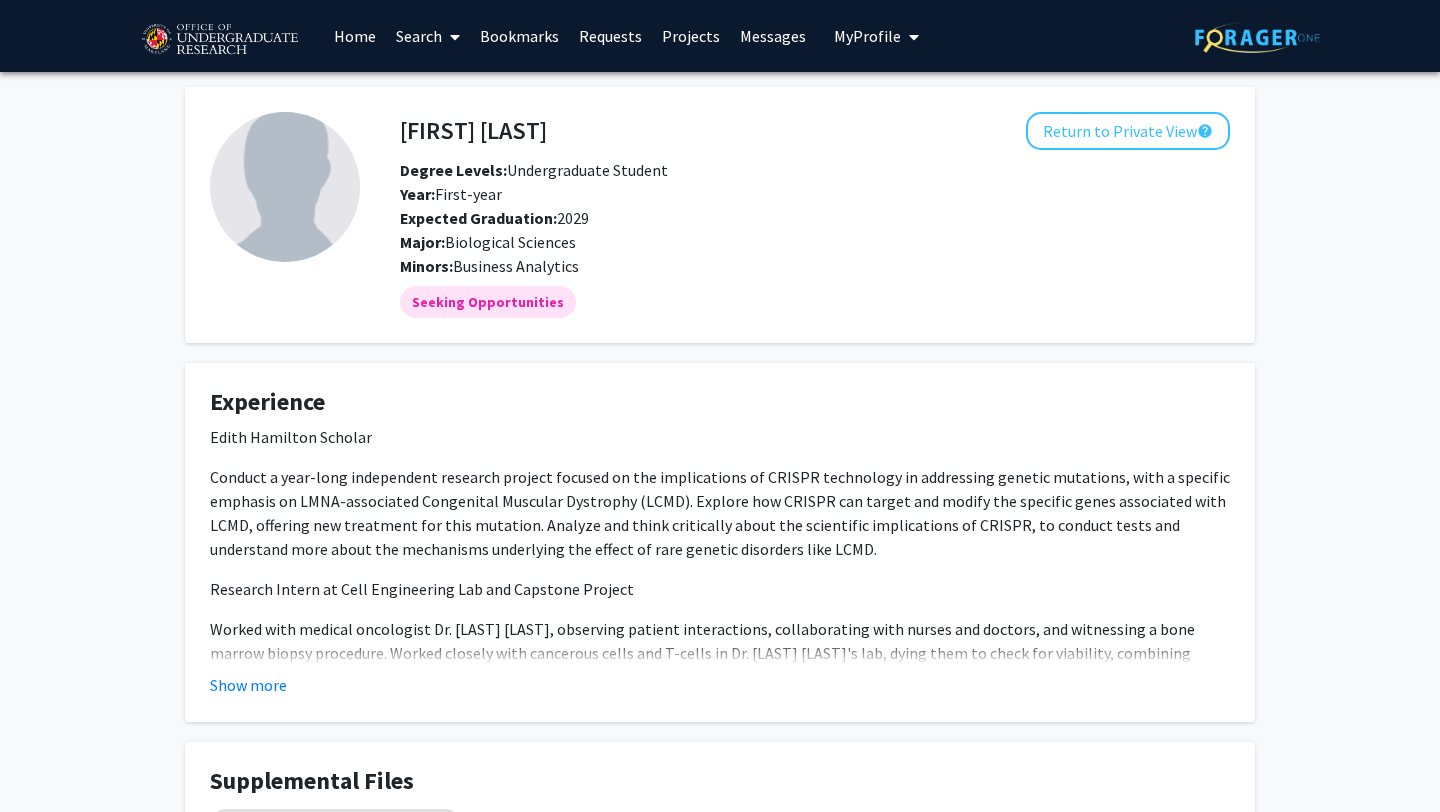 click on "Home" at bounding box center [355, 36] 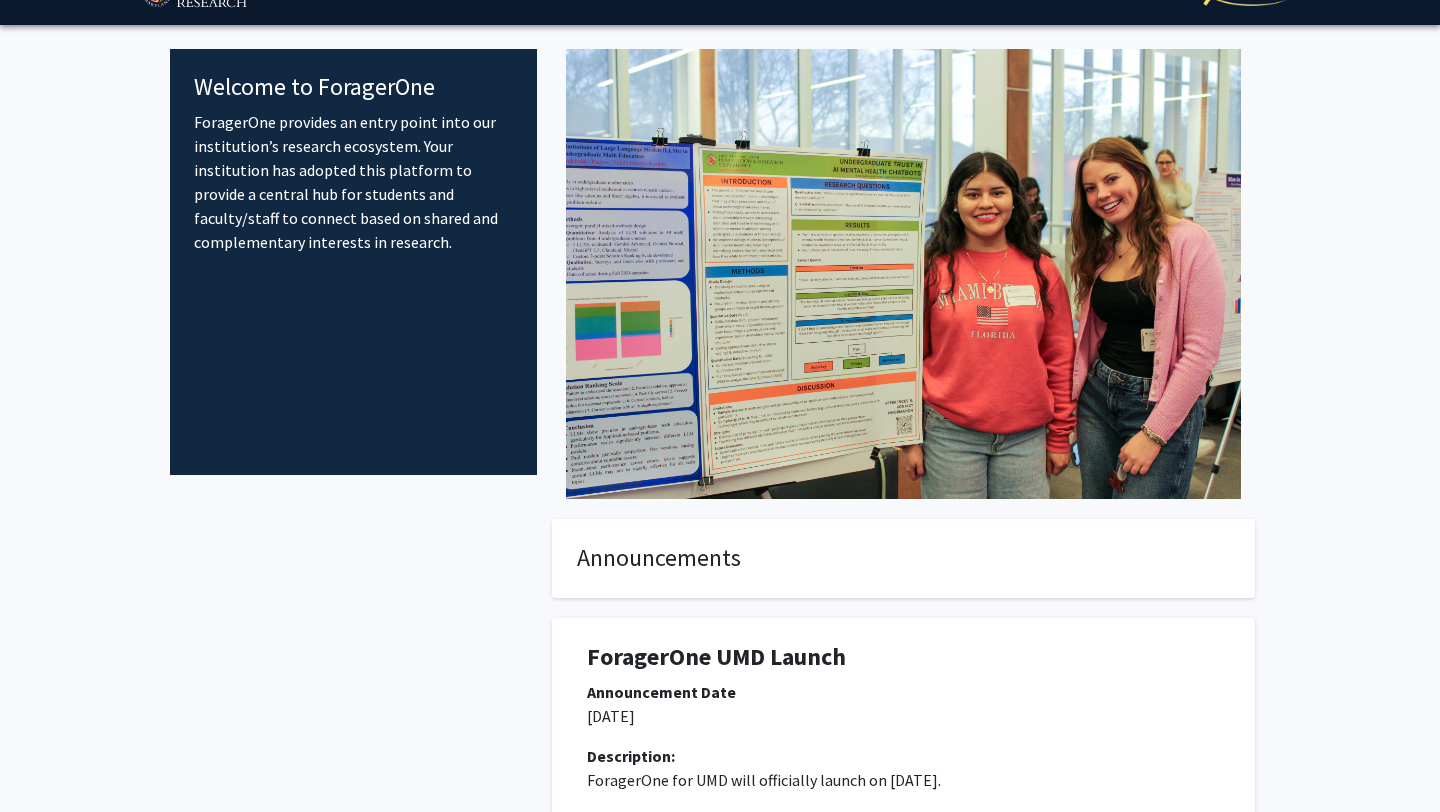 scroll, scrollTop: 0, scrollLeft: 0, axis: both 